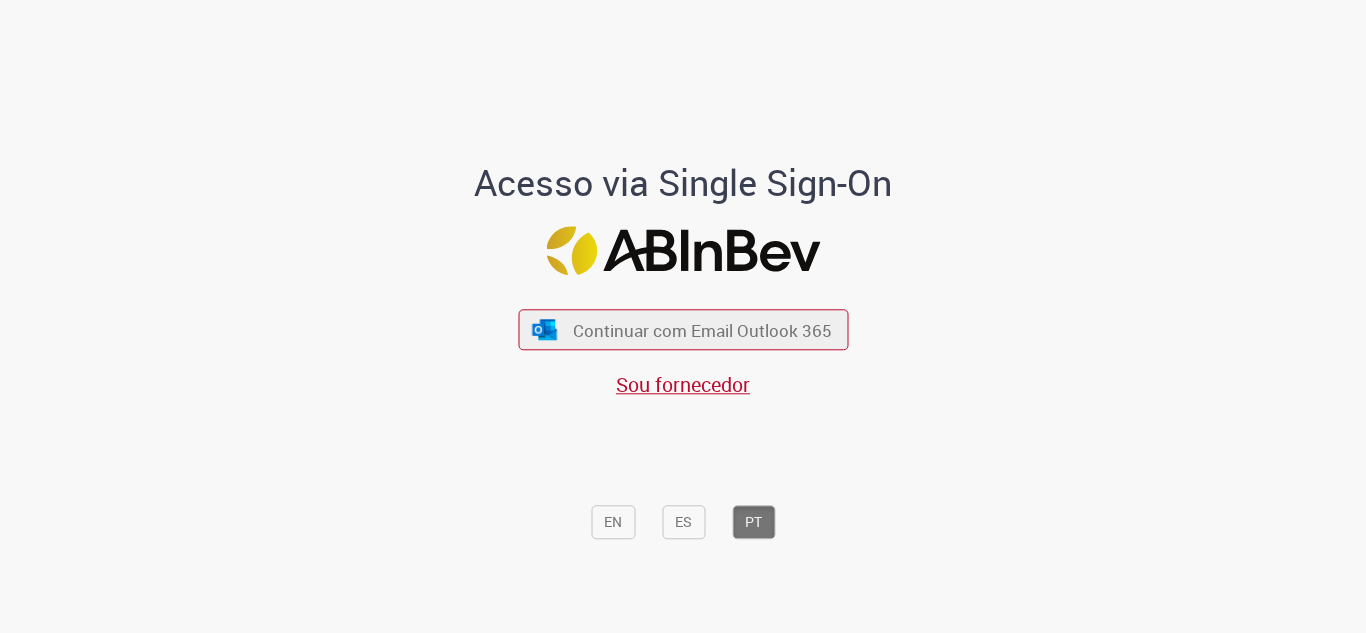 scroll, scrollTop: 0, scrollLeft: 0, axis: both 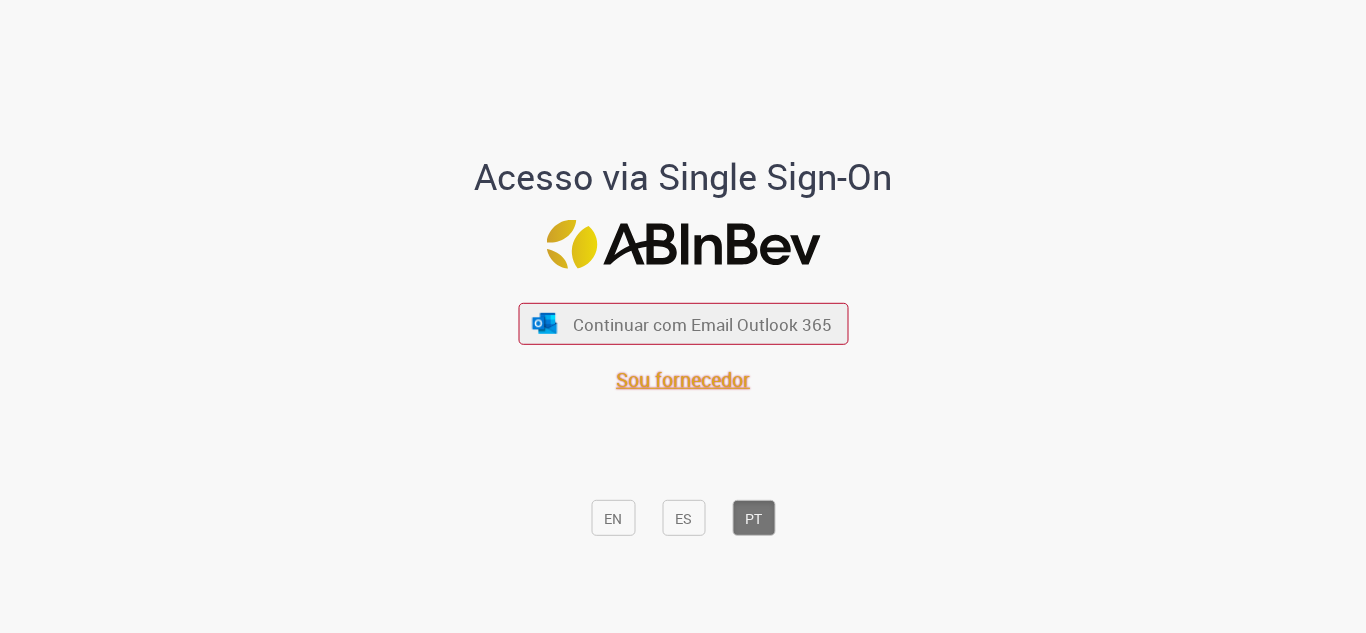 click on "Sou fornecedor" at bounding box center (683, 379) 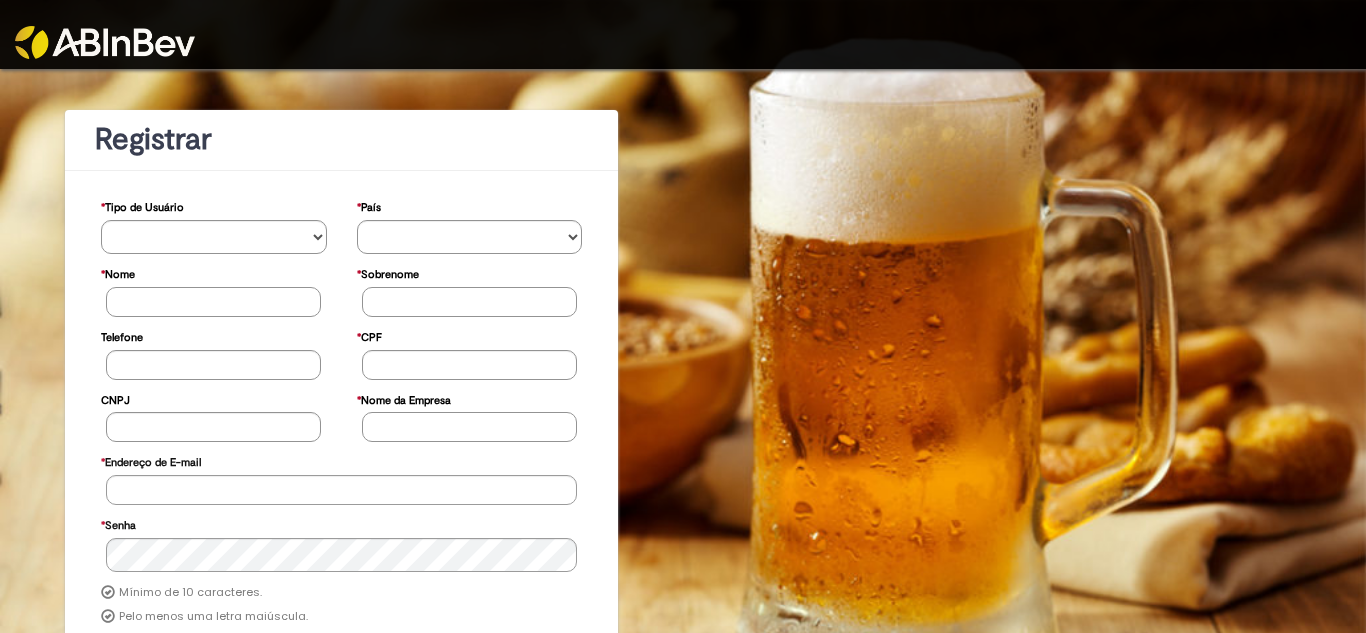 scroll, scrollTop: 0, scrollLeft: 0, axis: both 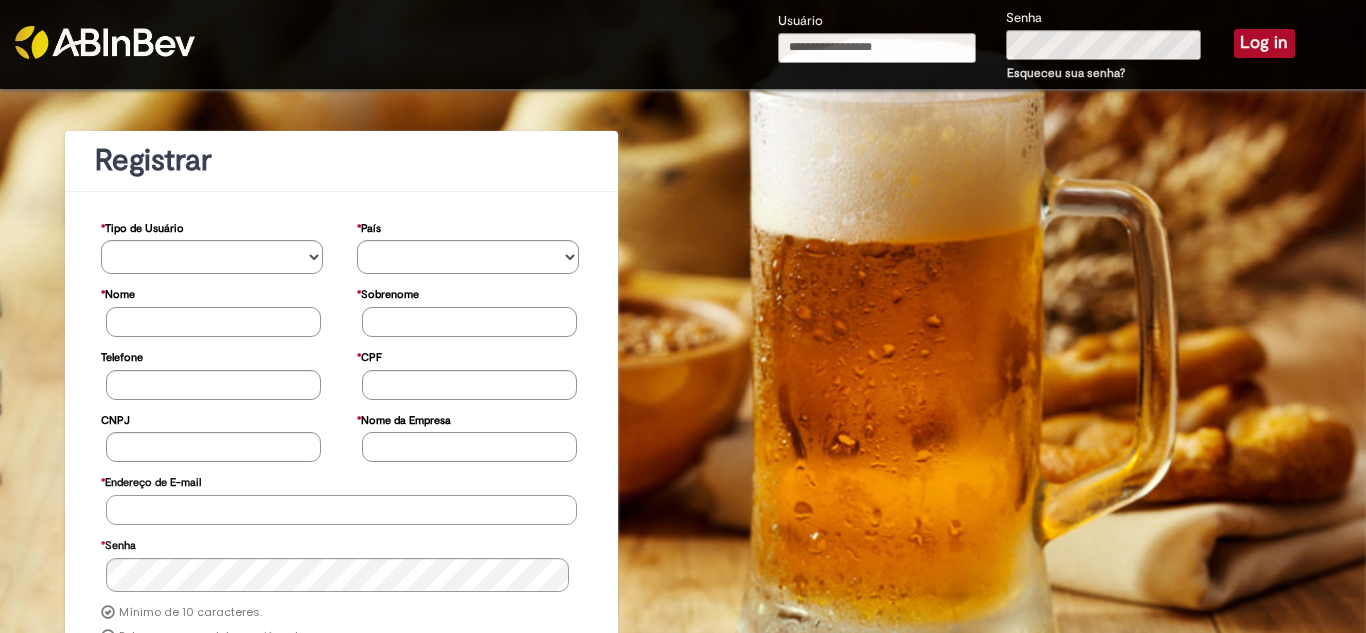 type on "**********" 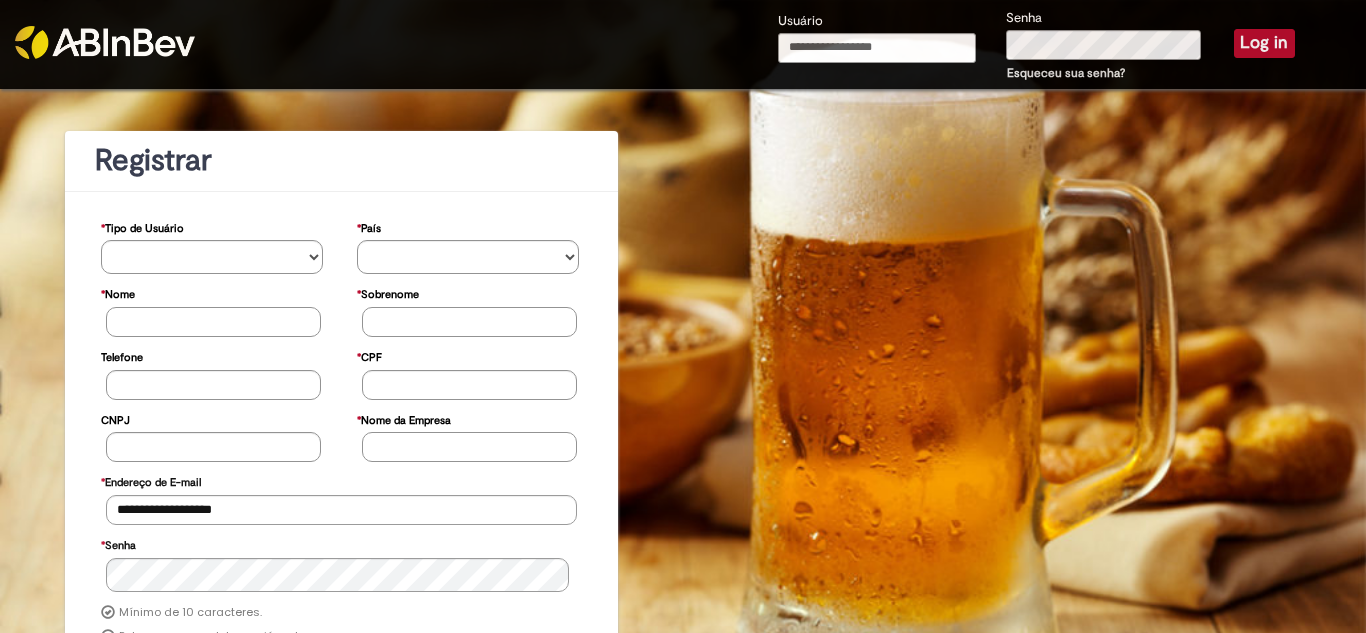 type on "**********" 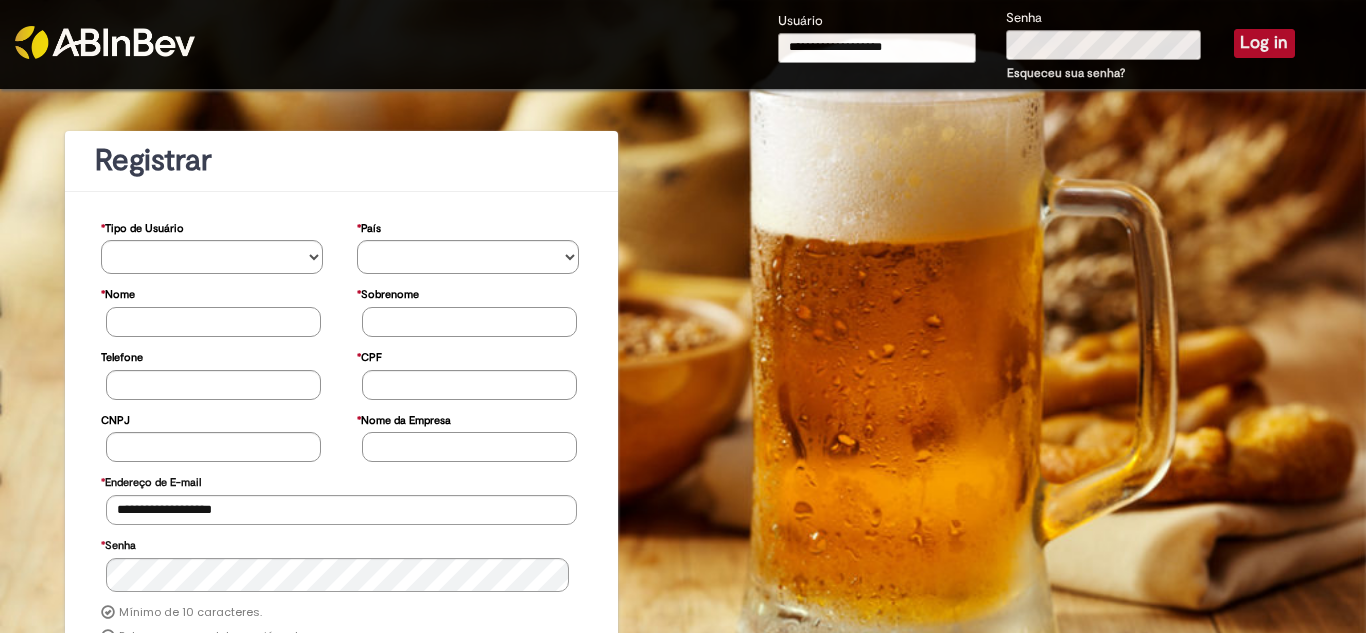click on "Log in" at bounding box center (1264, 43) 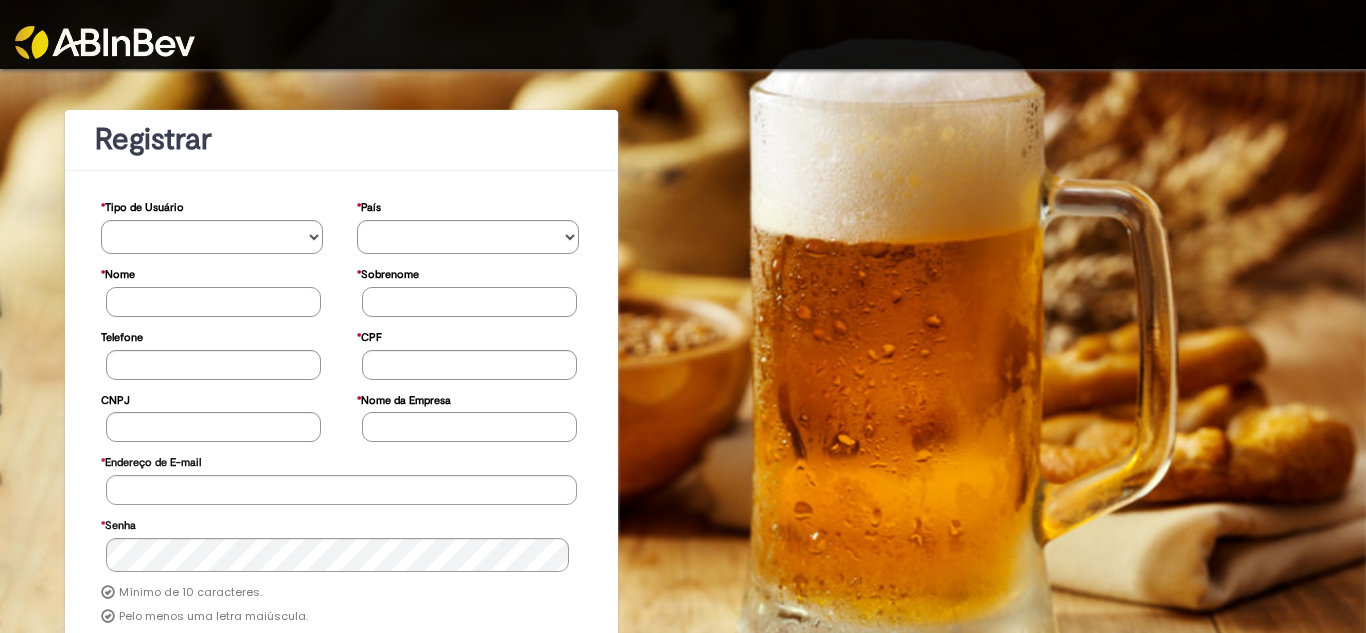 scroll, scrollTop: 0, scrollLeft: 0, axis: both 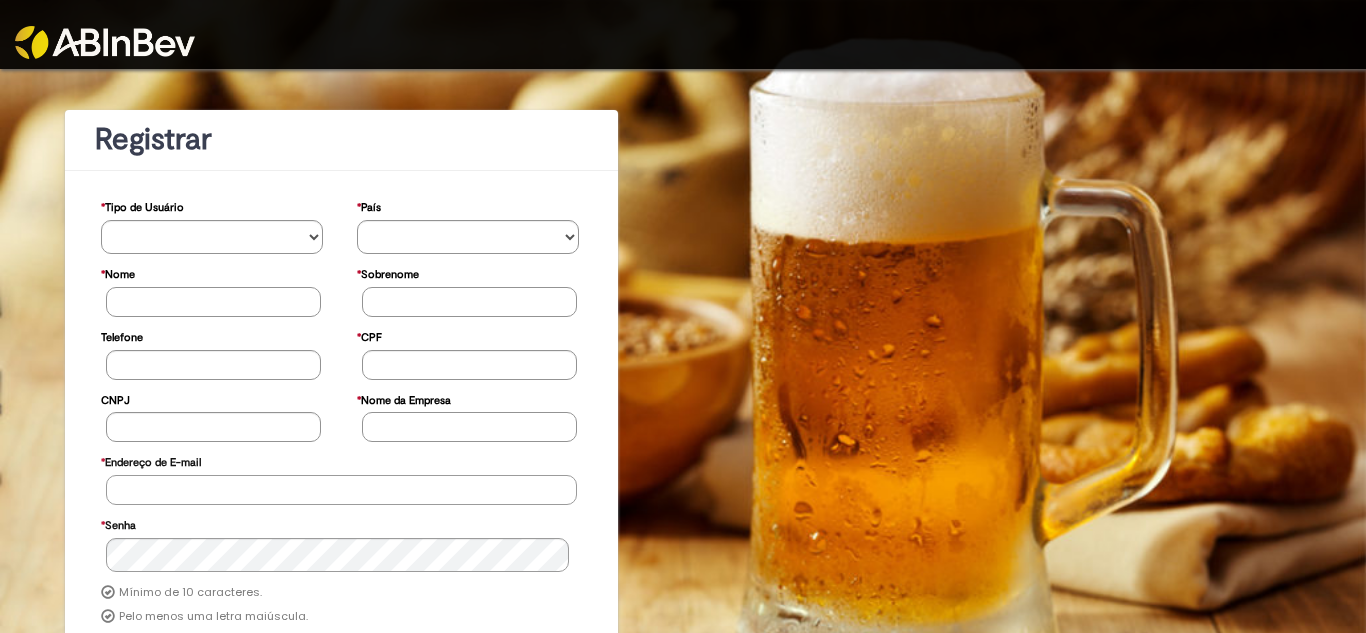 type on "**********" 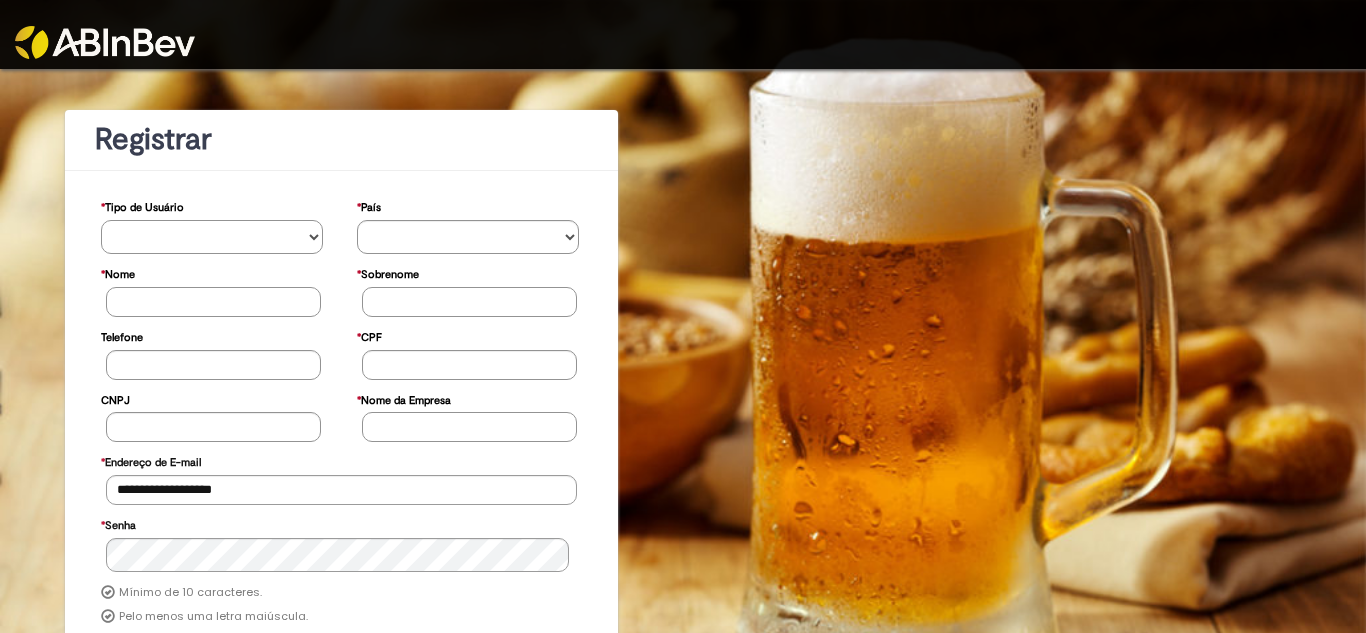click on "**********" at bounding box center [212, 237] 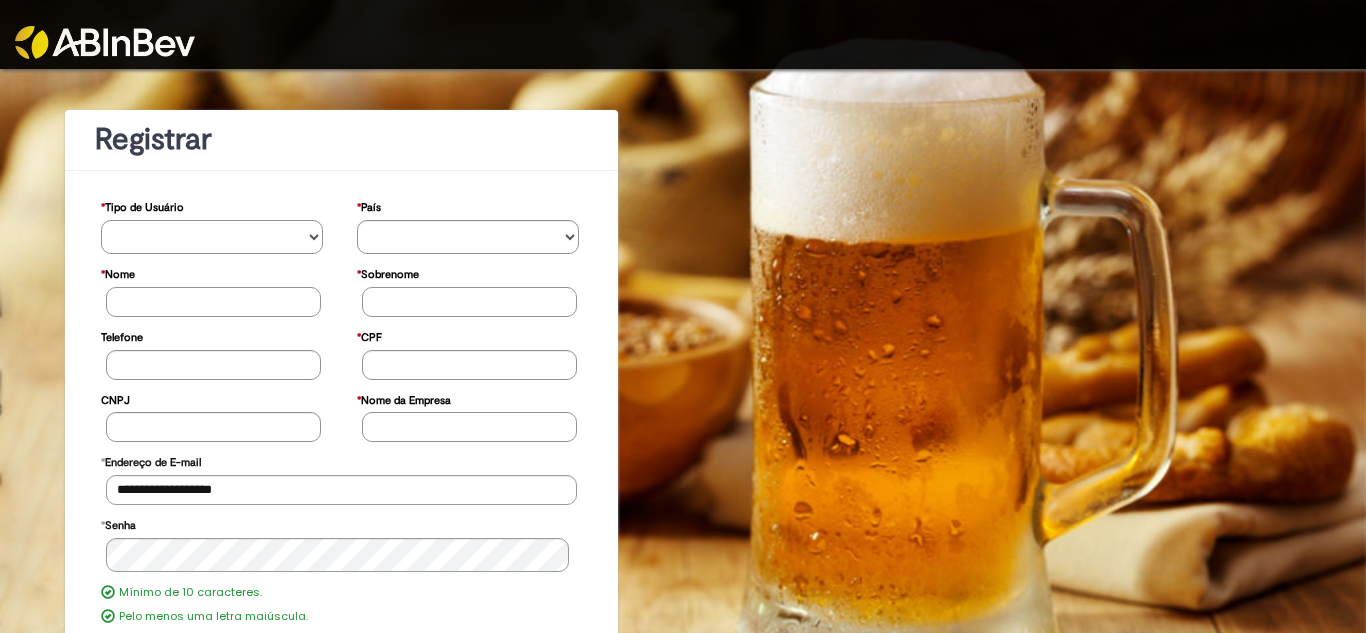 select on "*********" 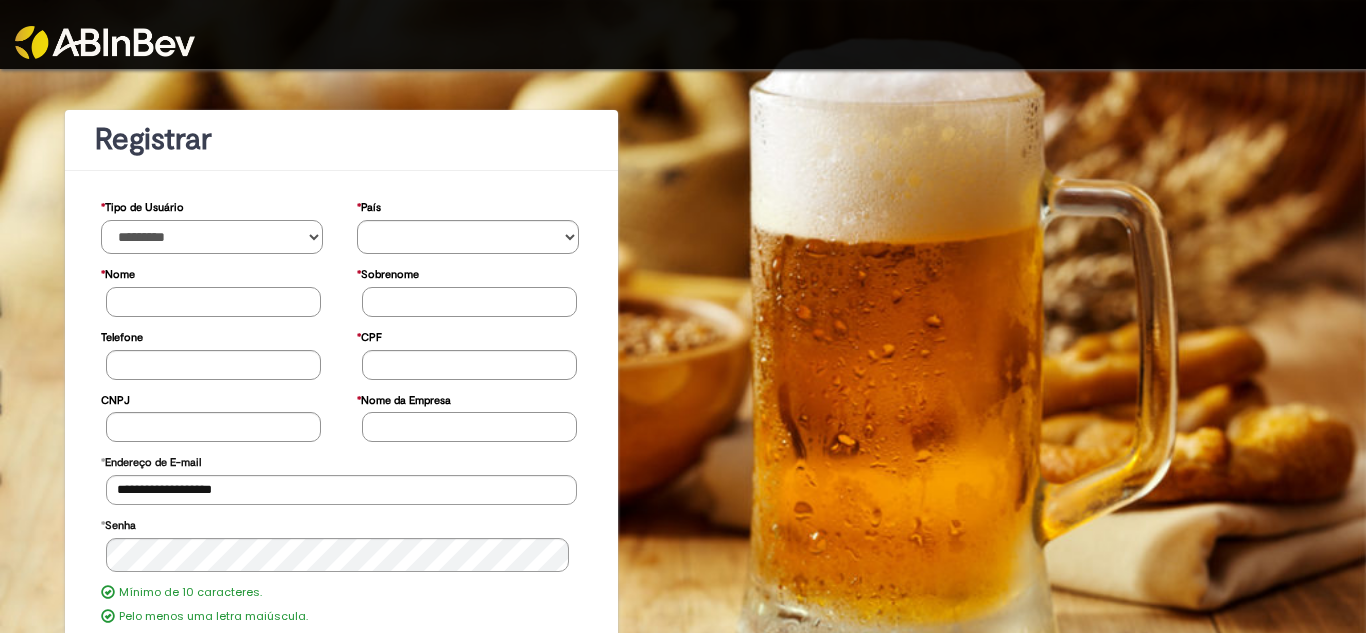 click on "**********" at bounding box center [212, 237] 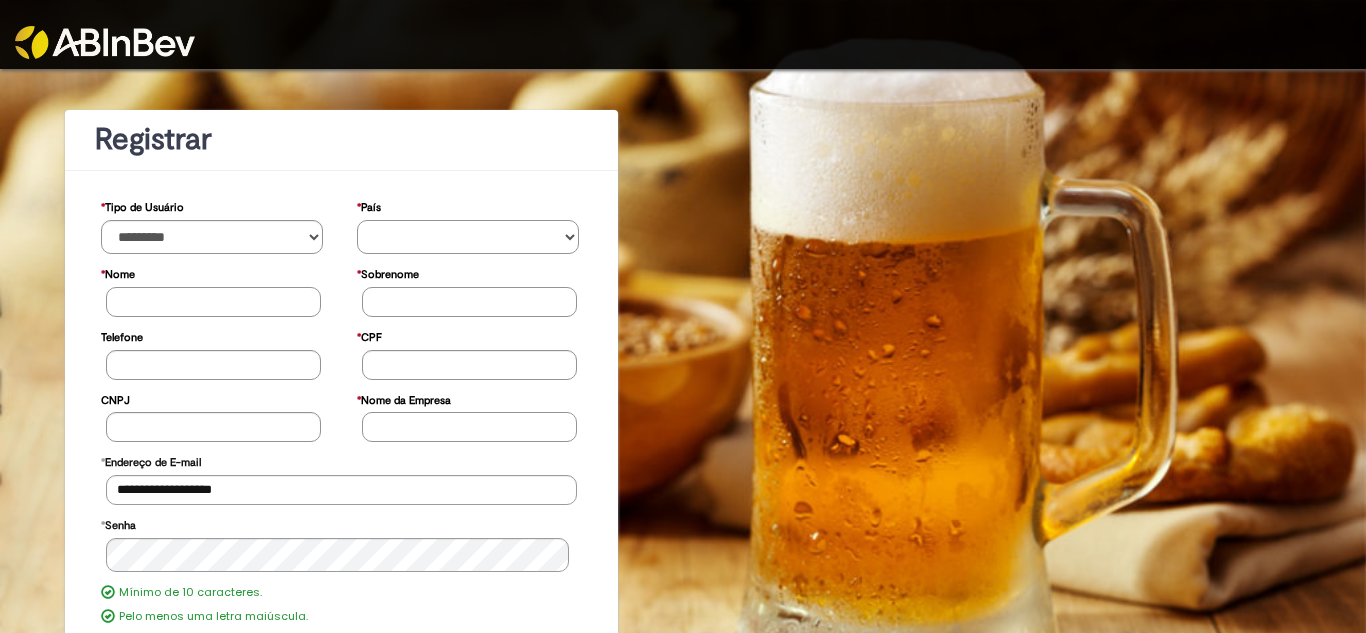 click on "*********   *******   ******   *****   ********   *******" at bounding box center (468, 237) 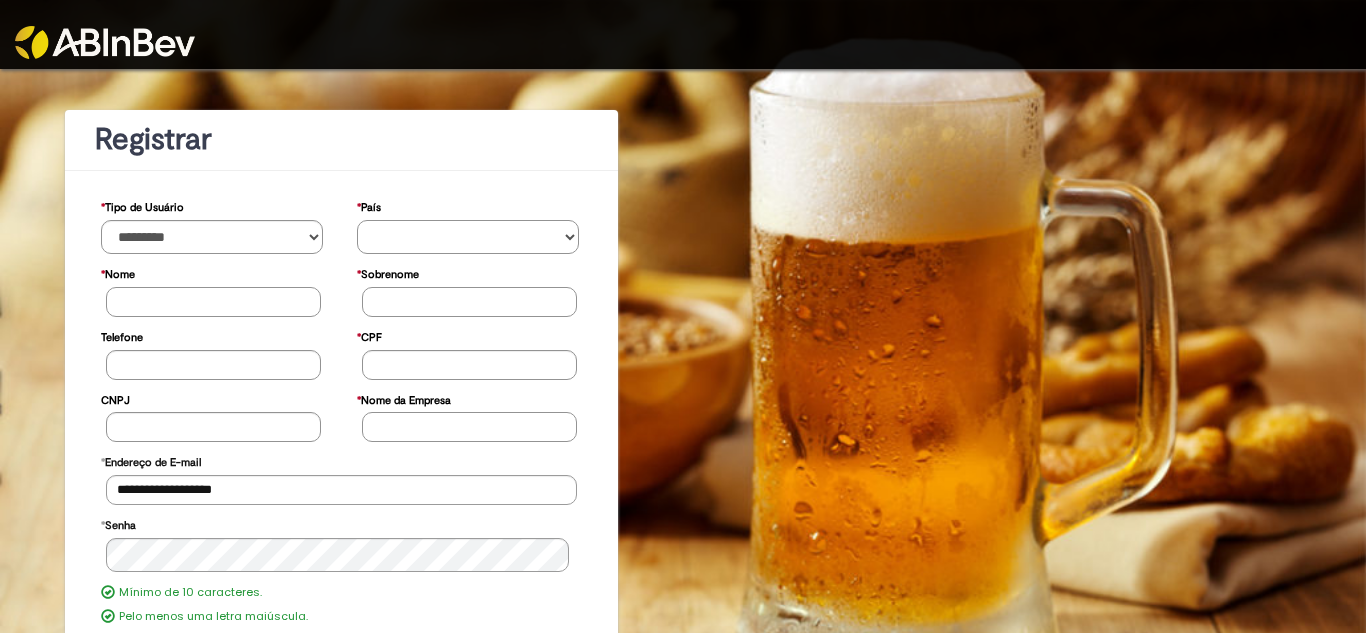 select on "**" 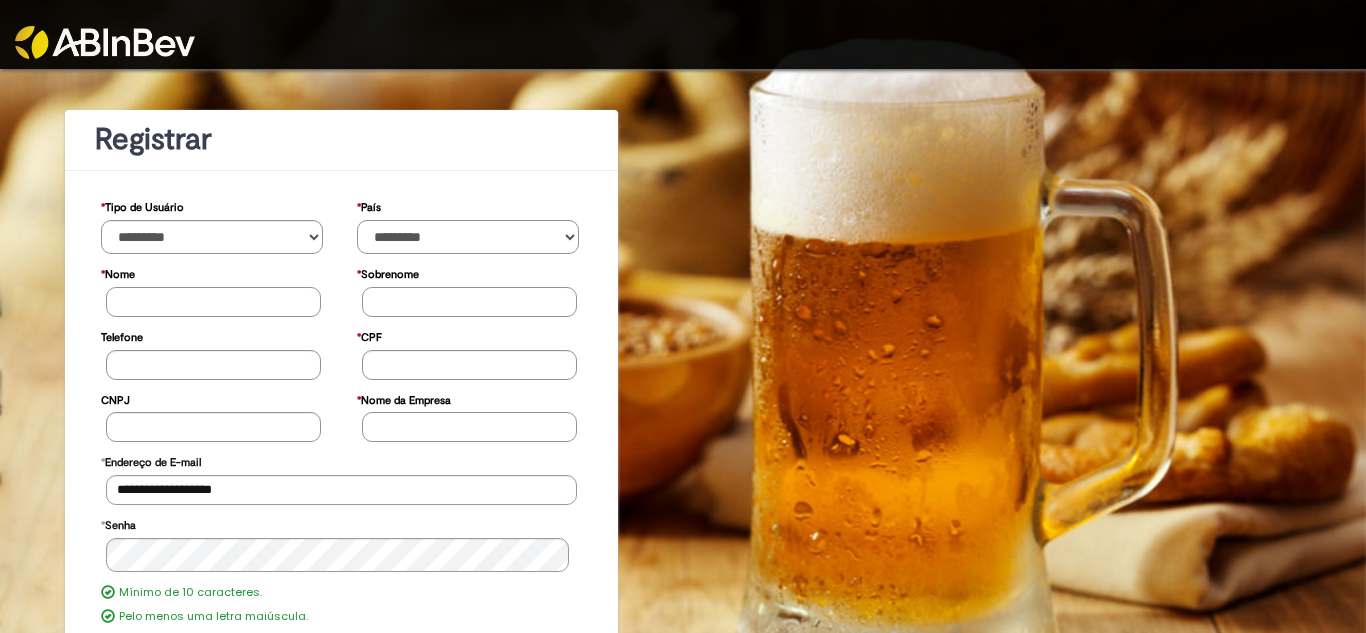 click on "*********   *******   ******   *****   ********   *******" at bounding box center (468, 237) 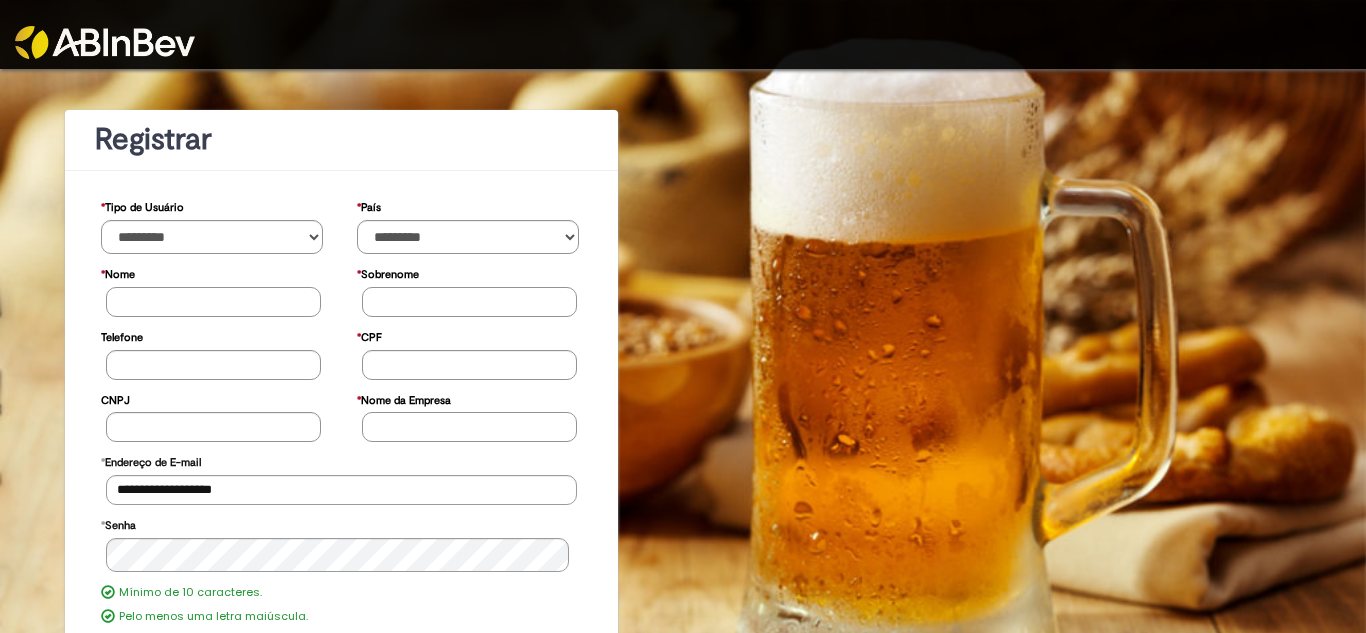 click on "*  Nome" at bounding box center (213, 302) 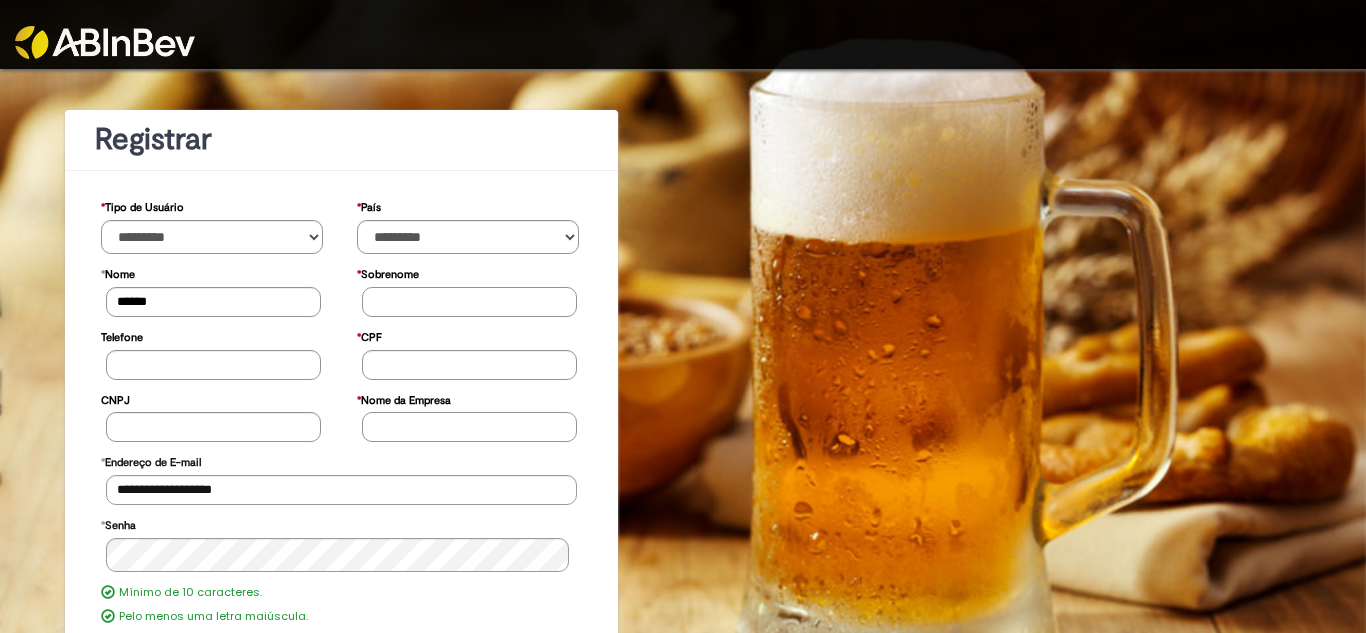 click on "*  Sobrenome" at bounding box center [469, 302] 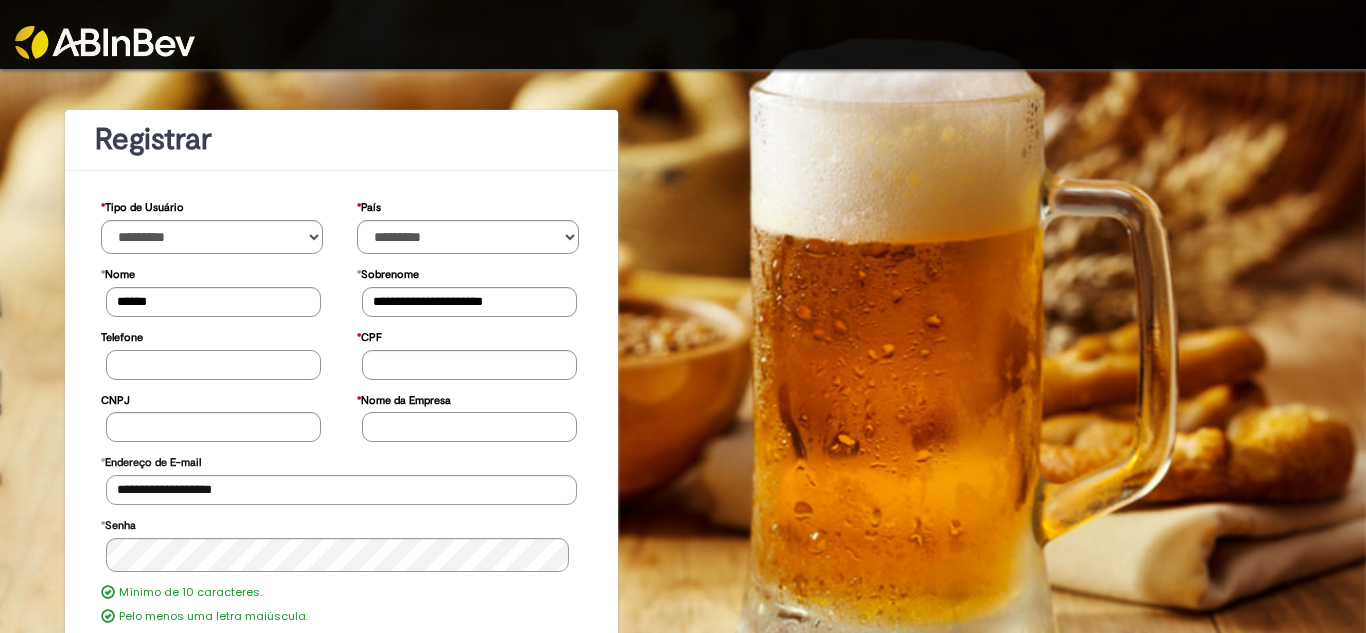 click on "Telefone" at bounding box center (213, 365) 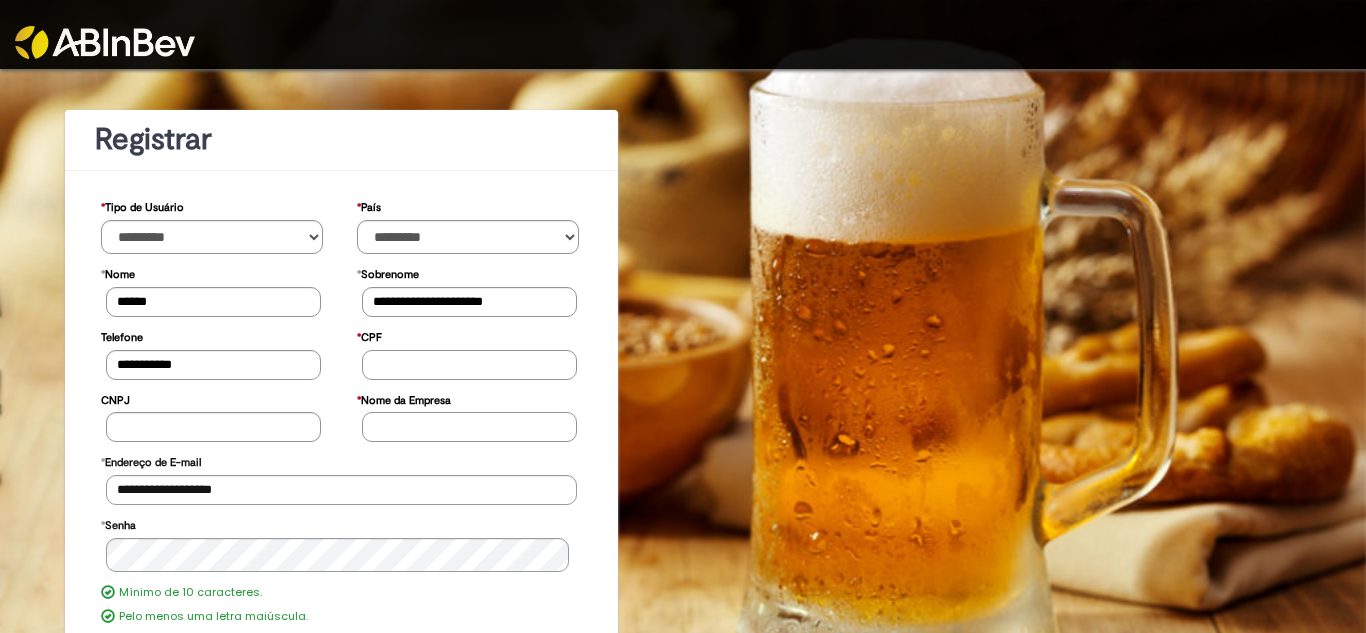 click on "*  CPF" at bounding box center (469, 365) 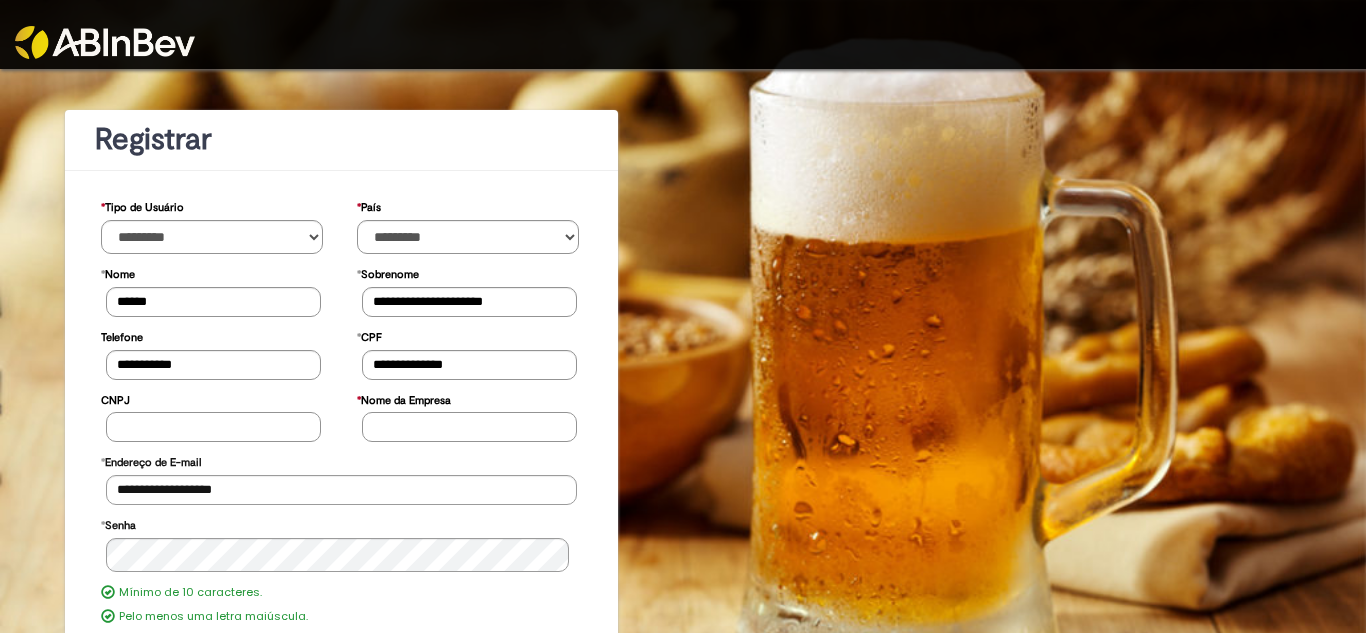 click on "CNPJ" at bounding box center [213, 427] 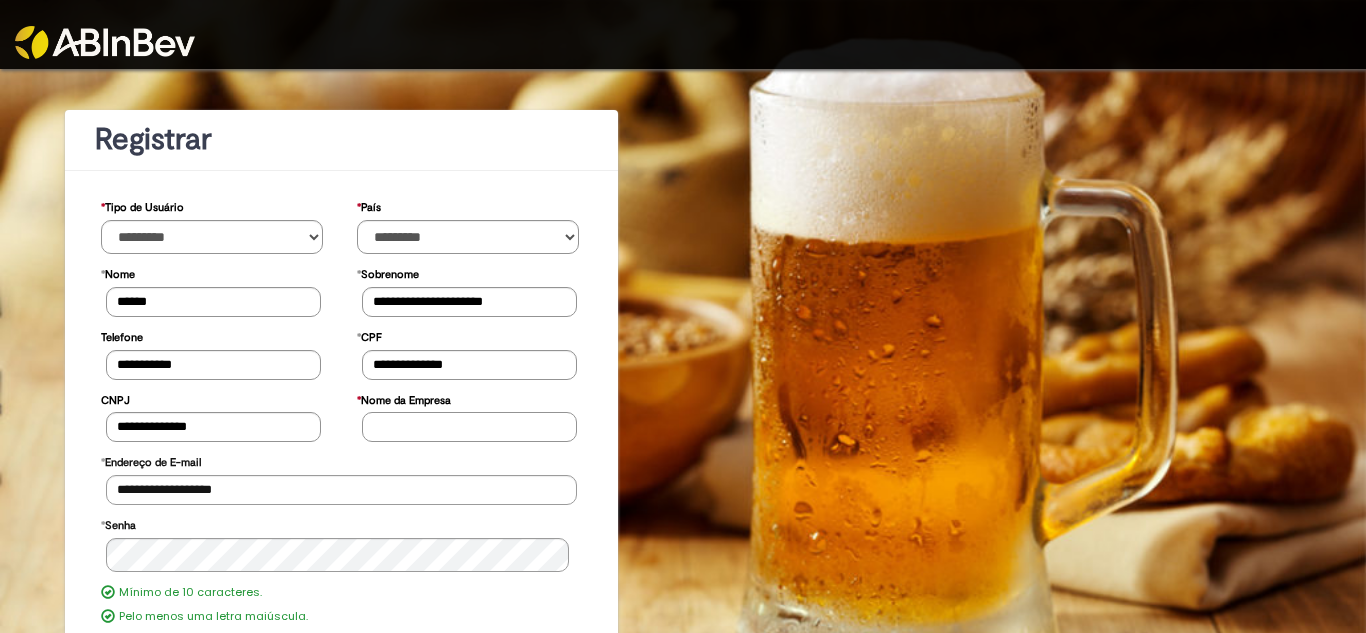 click on "*  Nome da Empresa" at bounding box center [469, 427] 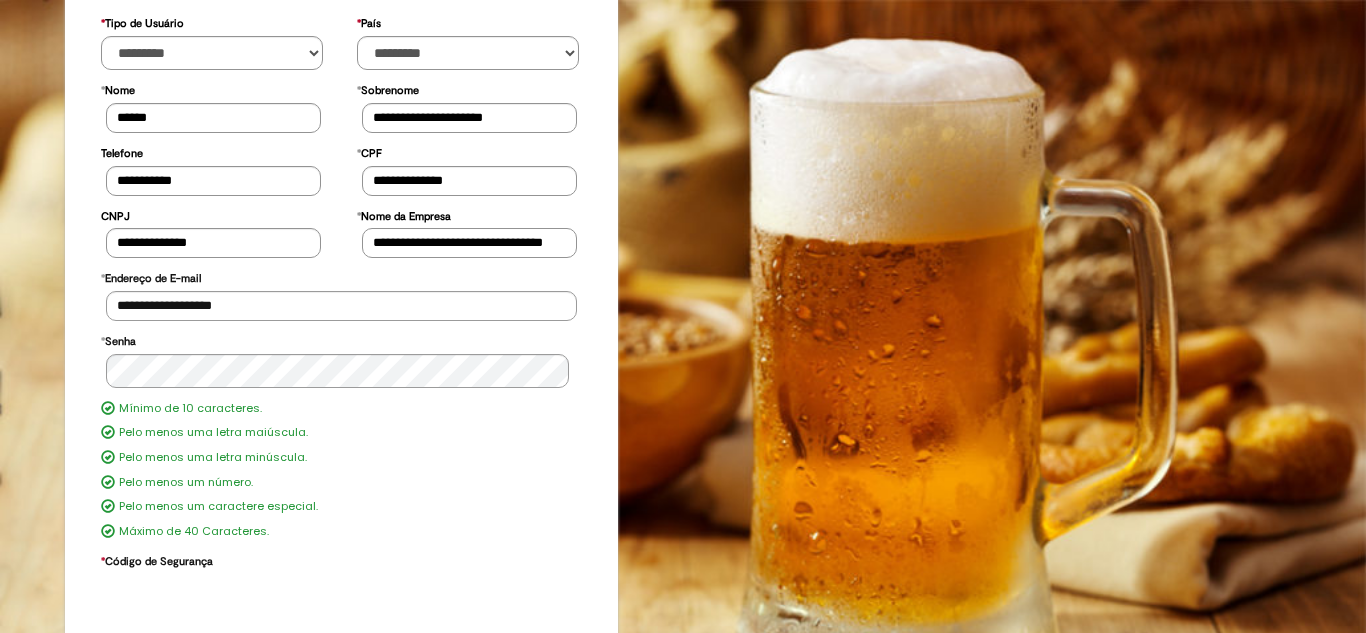 scroll, scrollTop: 200, scrollLeft: 0, axis: vertical 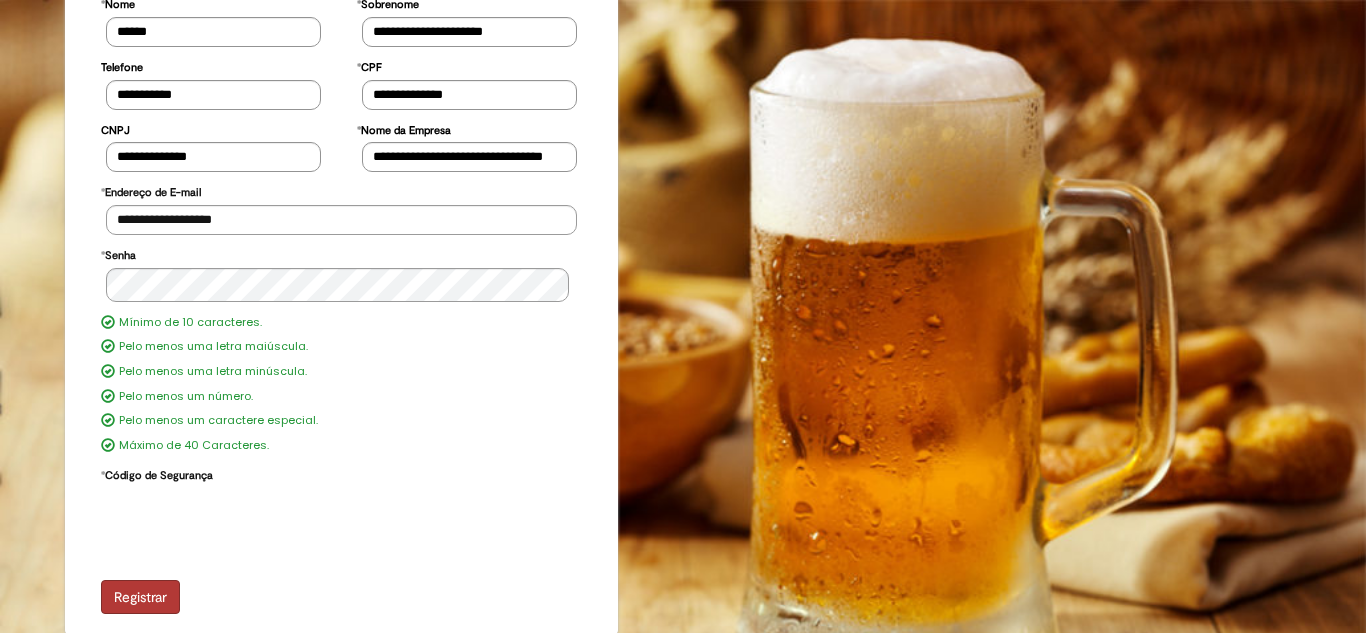 click on "Registrar" at bounding box center [140, 597] 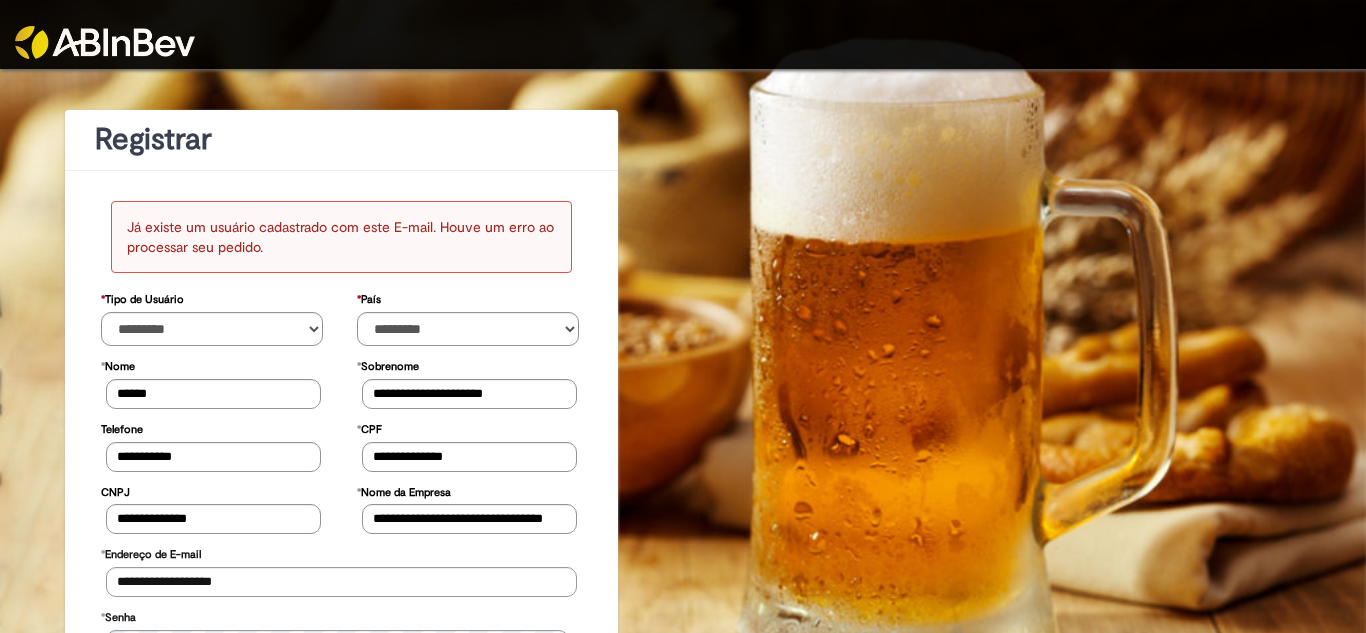 scroll, scrollTop: 329, scrollLeft: 0, axis: vertical 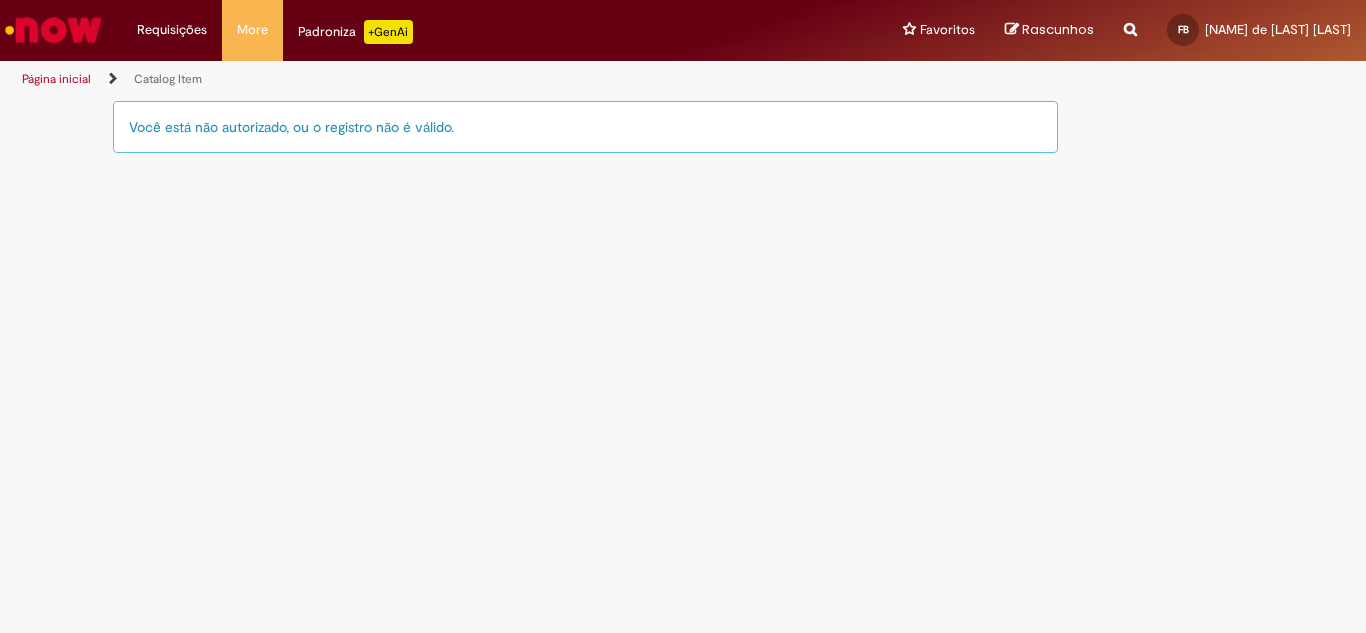 click on "Você está não autorizado, ou o registro não é válido." at bounding box center (585, 127) 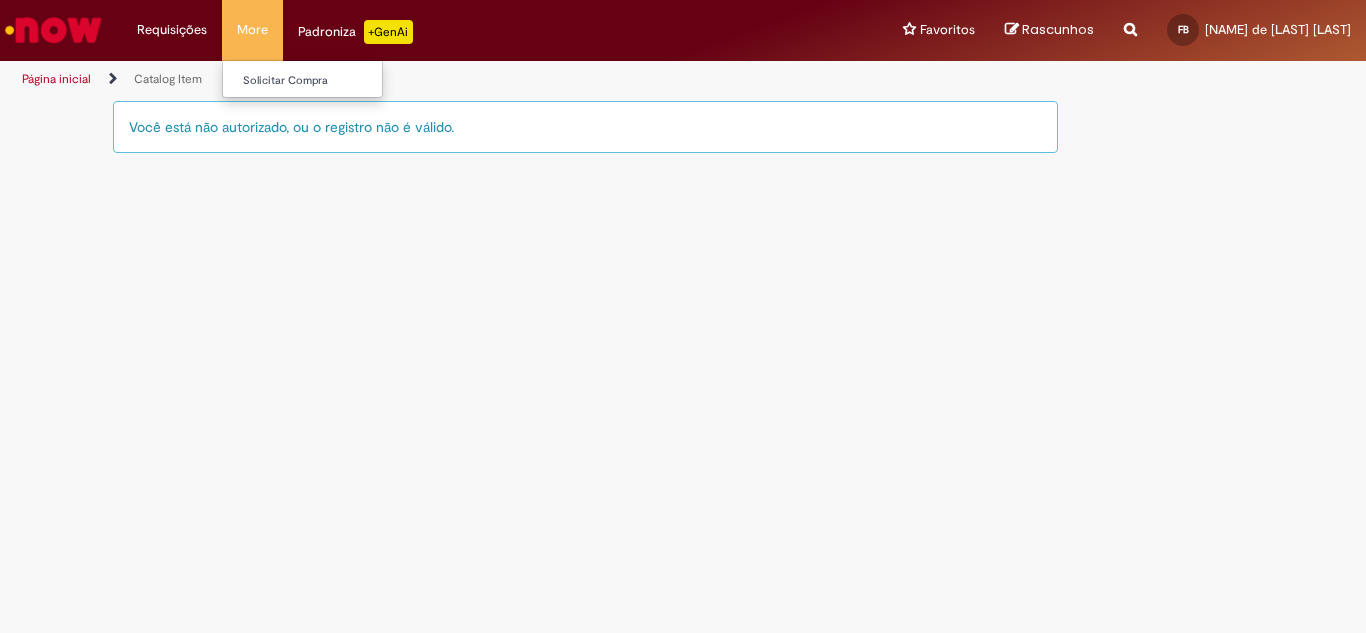 click on "More
Solicitar Compra" at bounding box center [252, 30] 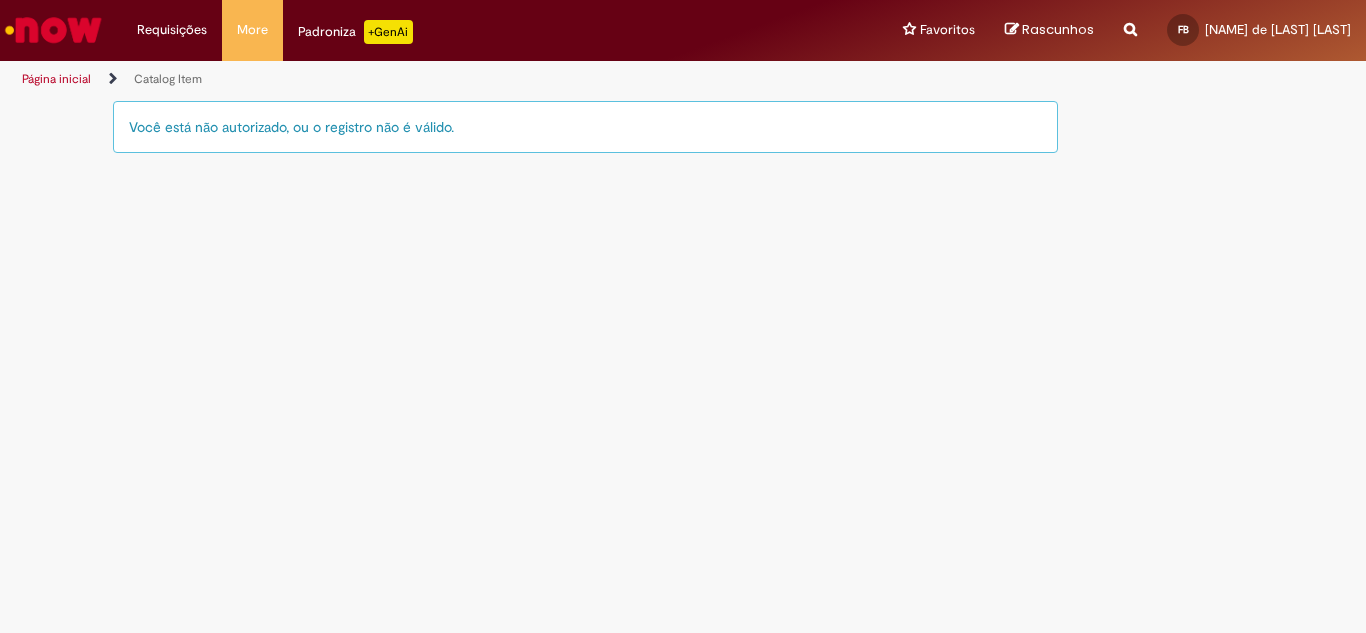 click on "Você está não autorizado, ou o registro não é válido." at bounding box center (585, 127) 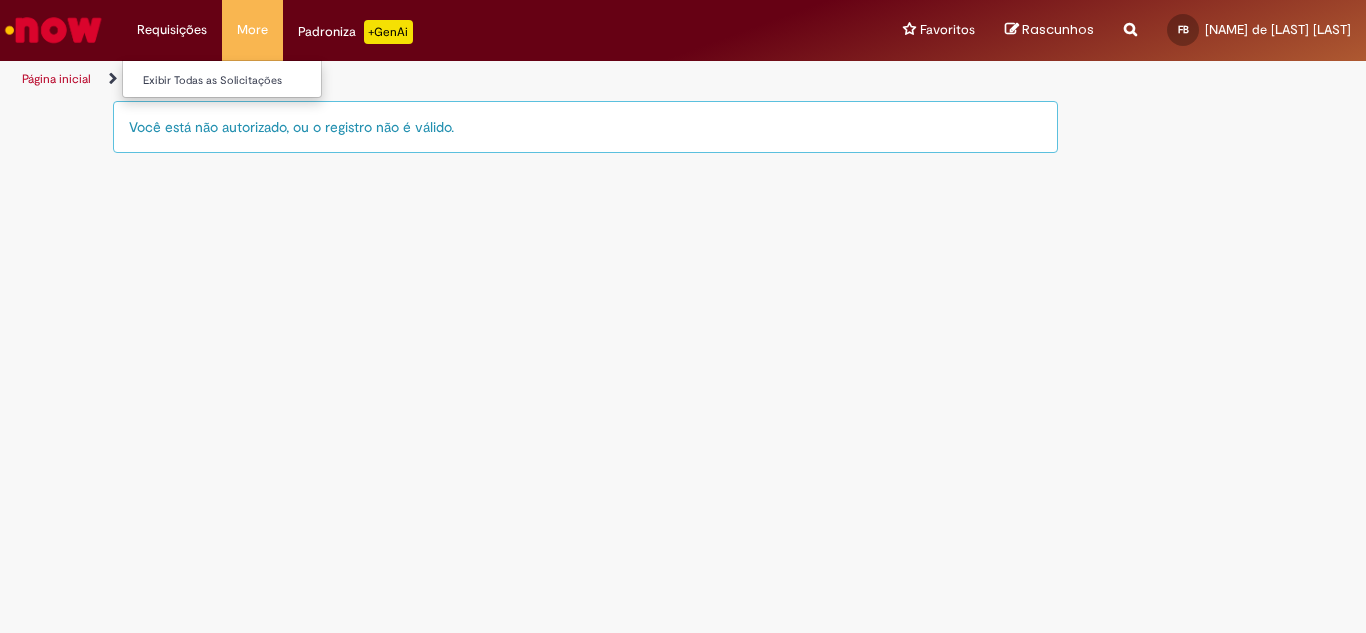 click on "Requisições
Exibir Todas as Solicitações" at bounding box center [172, 30] 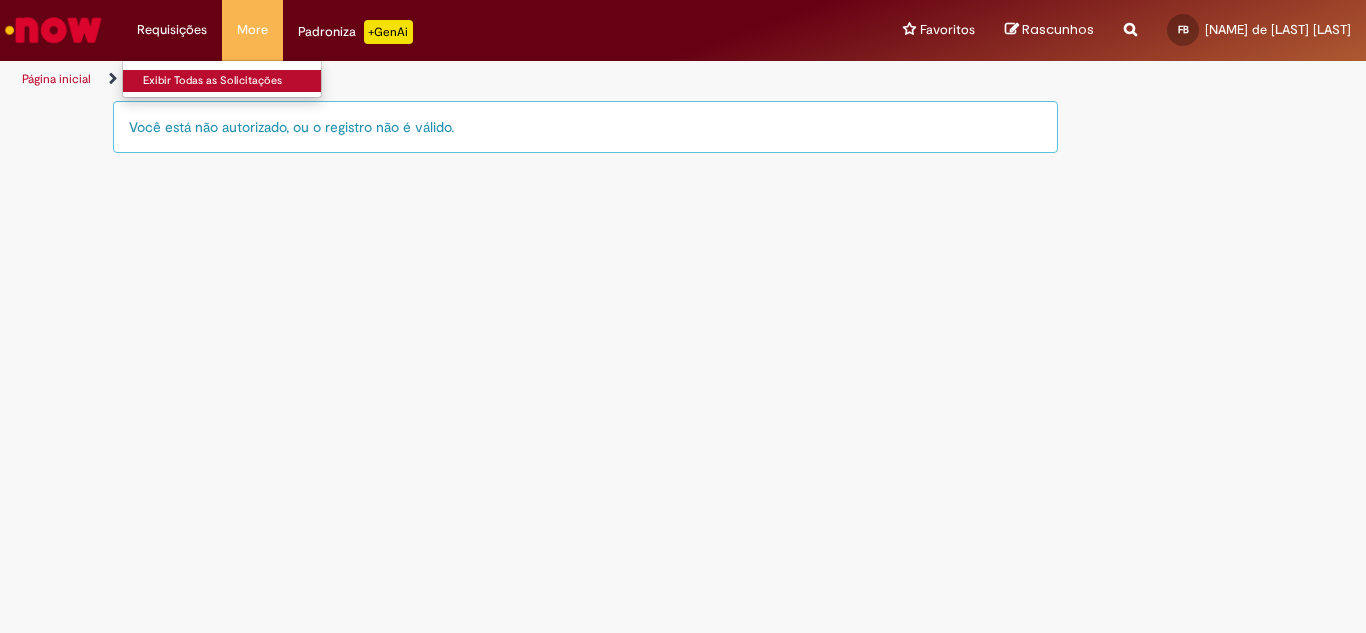 click on "Exibir Todas as Solicitações" at bounding box center [233, 81] 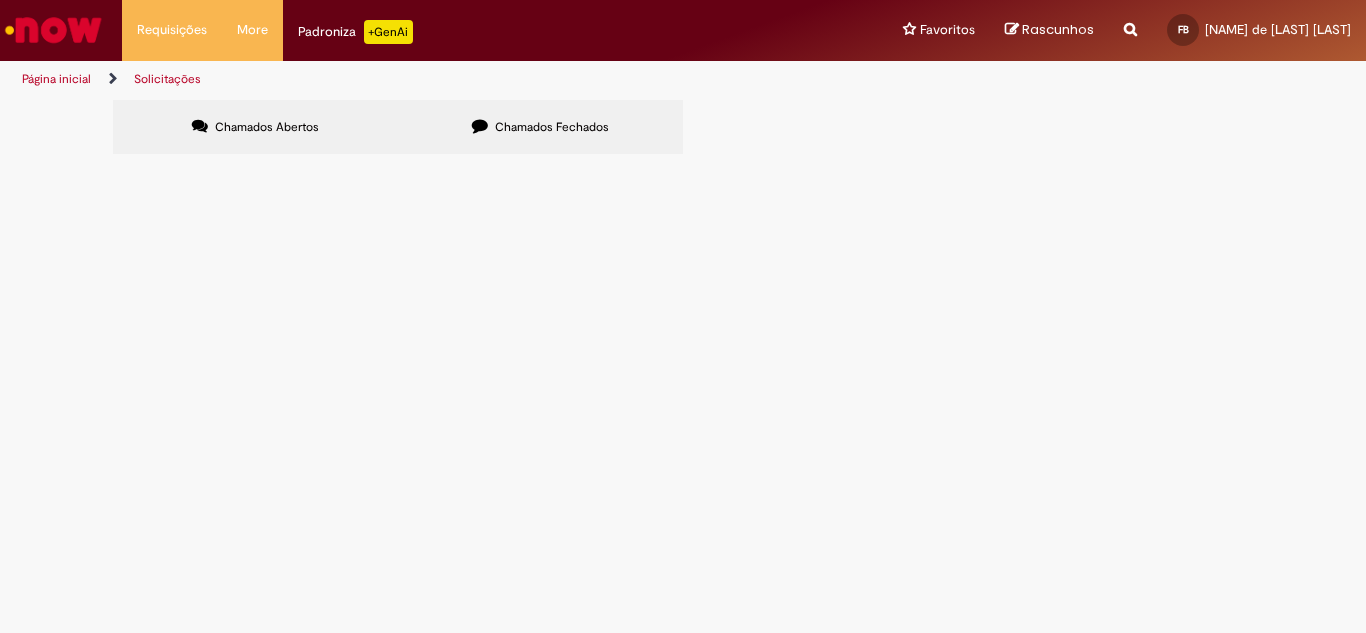 click on "Chamados Fechados" at bounding box center [540, 127] 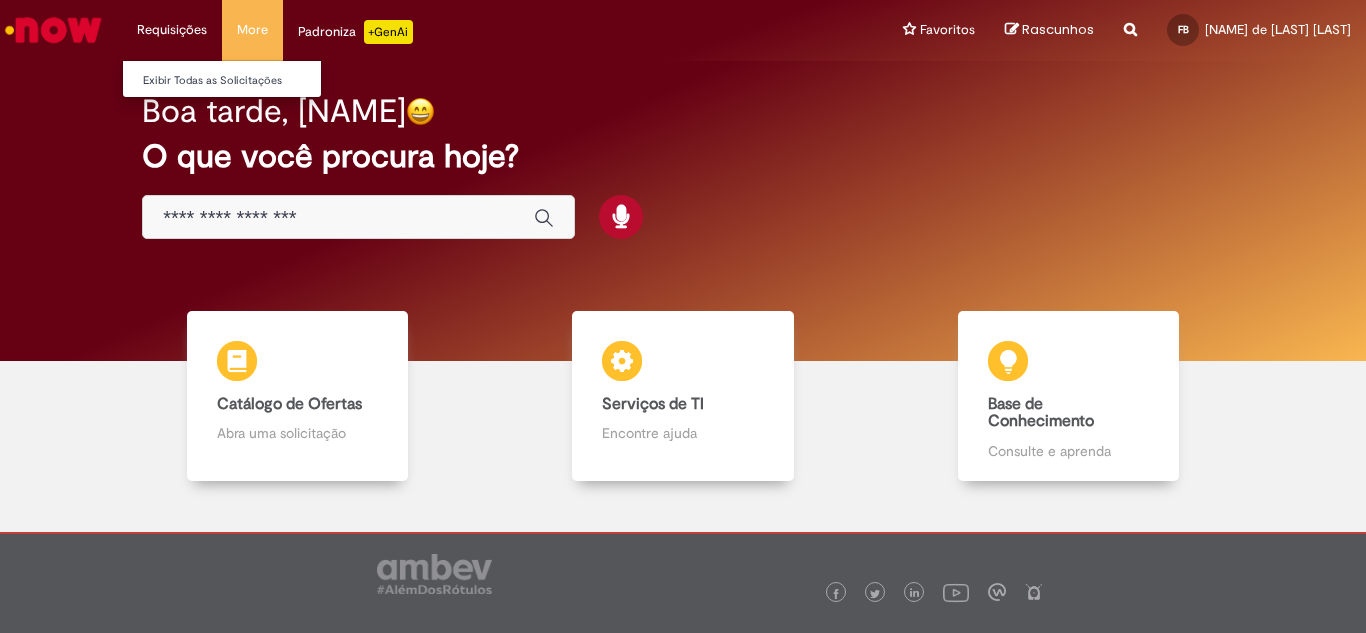 click on "Requisições
Exibir Todas as Solicitações" at bounding box center (172, 30) 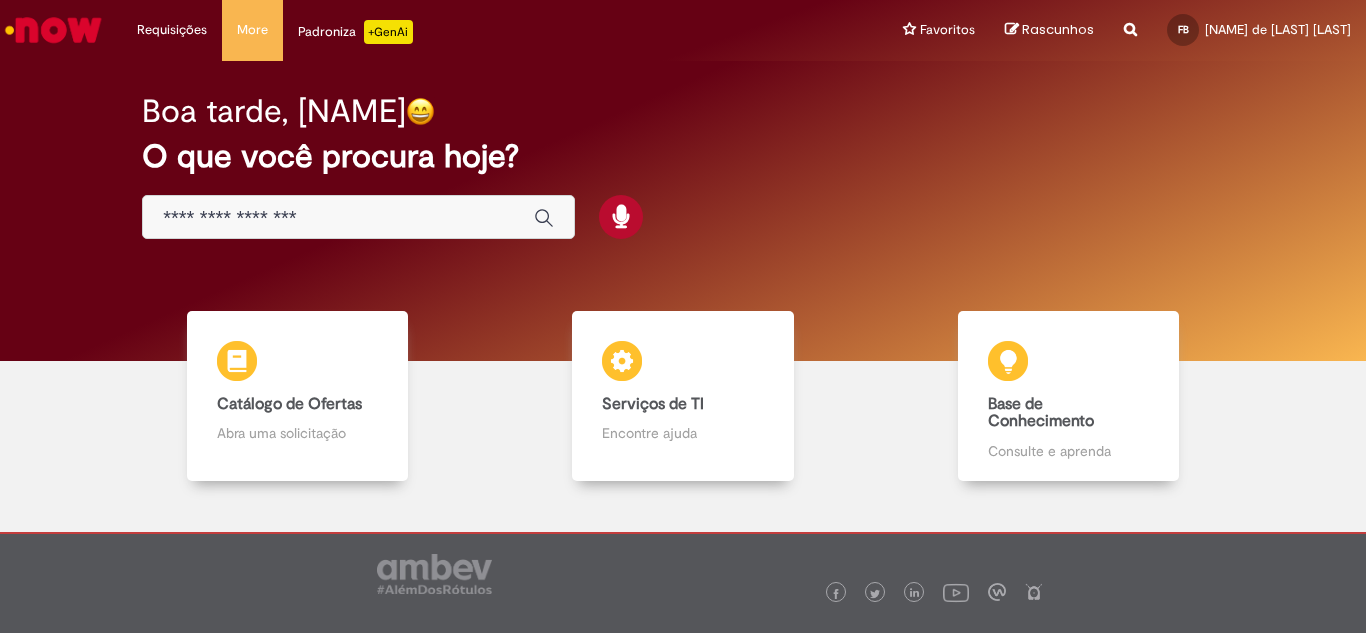 click on "Padroniza  +GenAi" at bounding box center [355, 32] 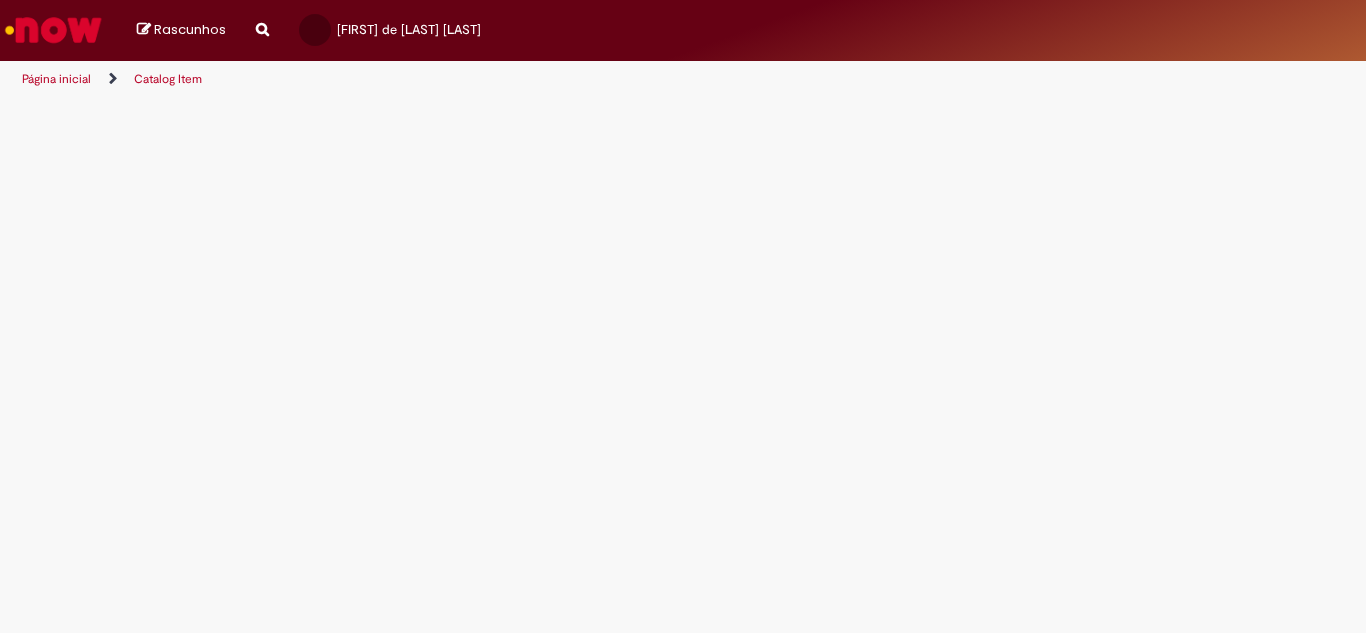 scroll, scrollTop: 0, scrollLeft: 0, axis: both 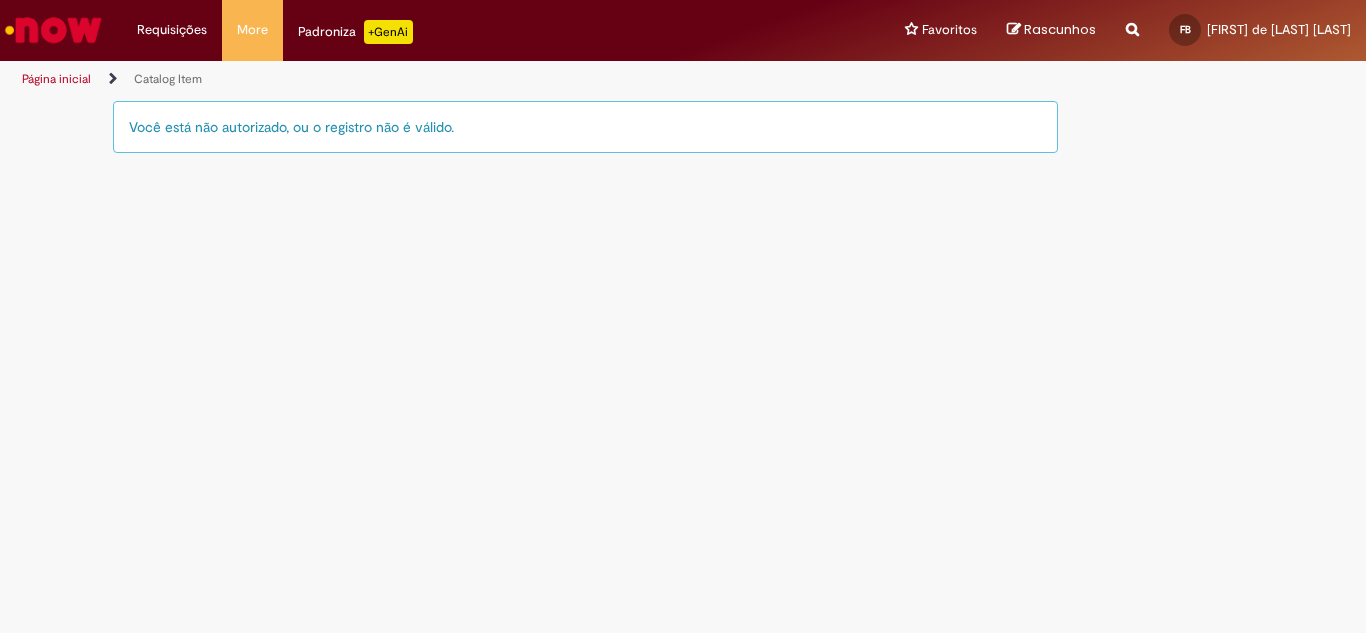 click on "Você está não autorizado, ou o registro não é válido." at bounding box center [585, 127] 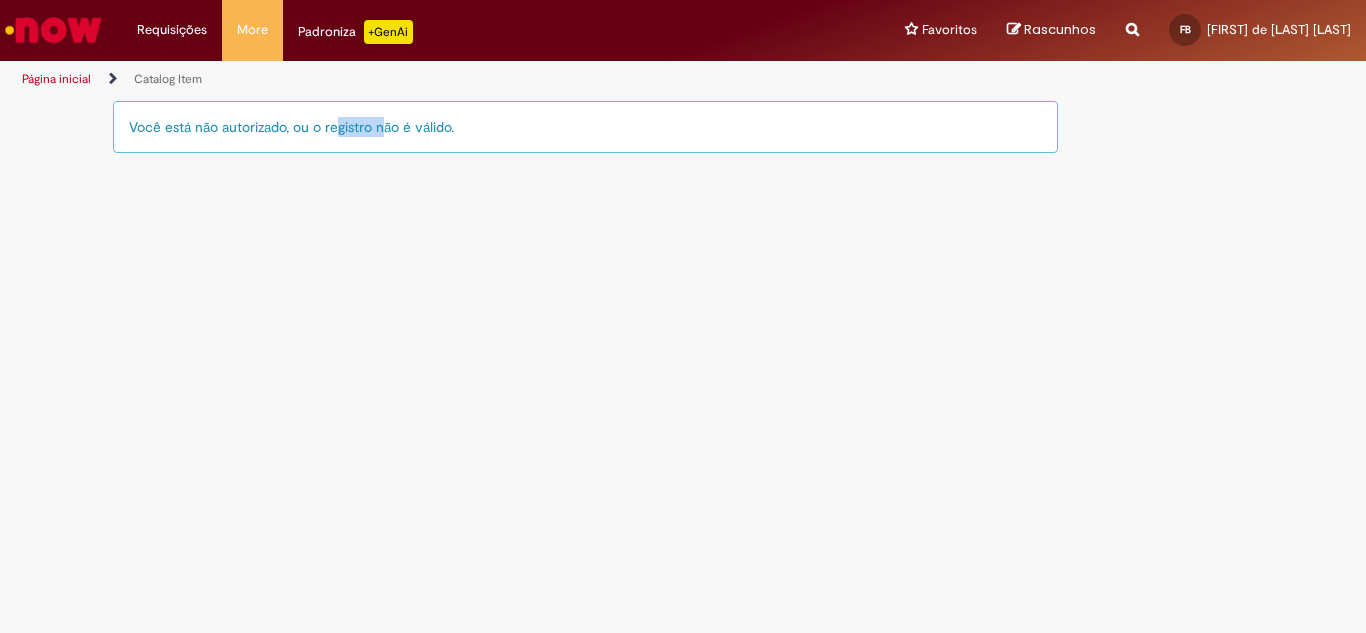 click on "Você está não autorizado, ou o registro não é válido." at bounding box center [585, 127] 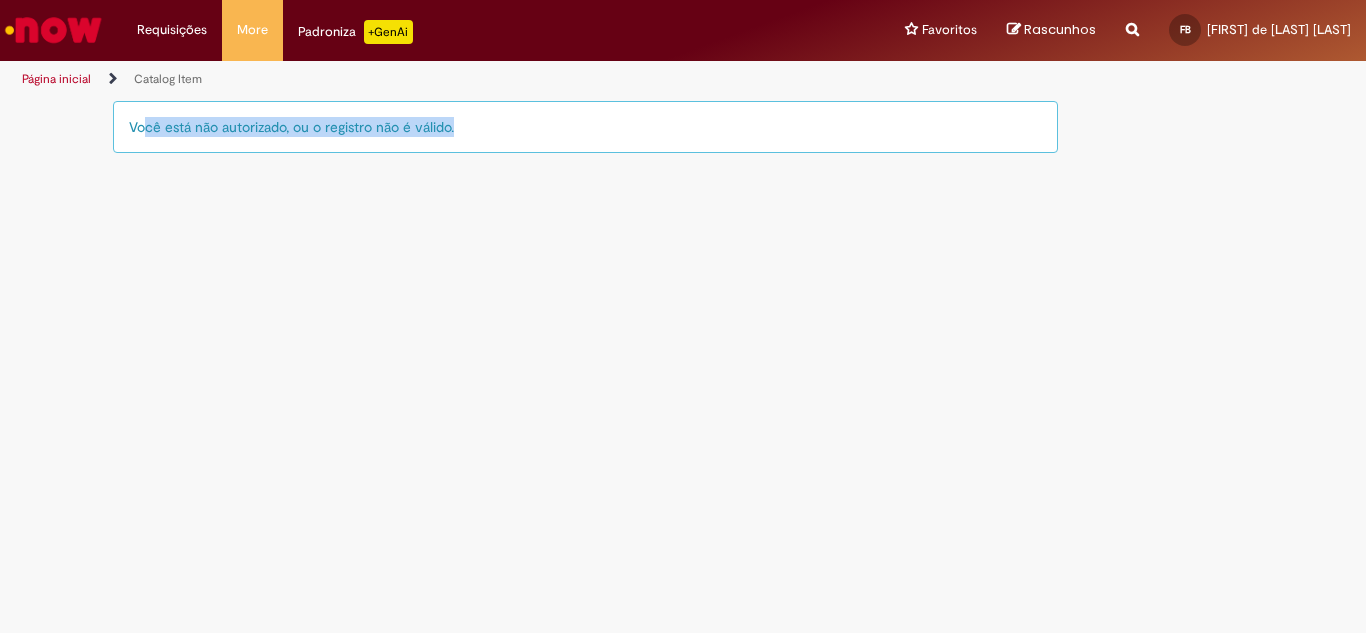 click on "Você está não autorizado, ou o registro não é válido." at bounding box center [585, 127] 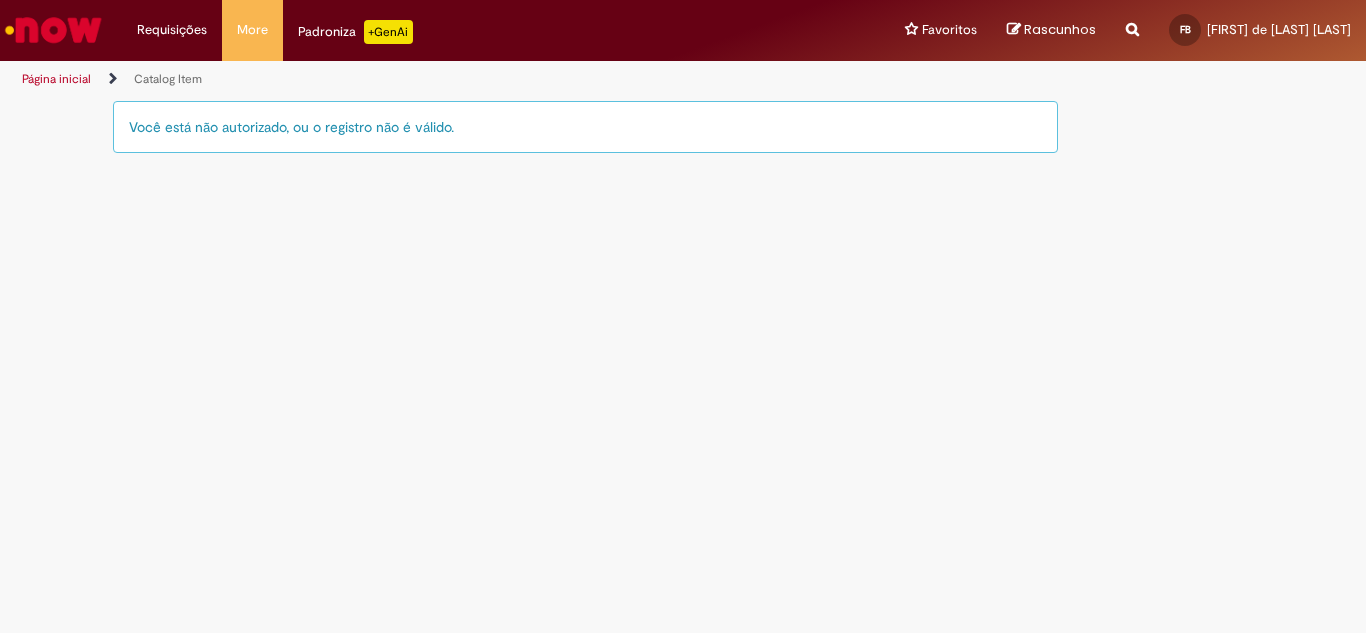 click on "Catalog Item" at bounding box center (168, 79) 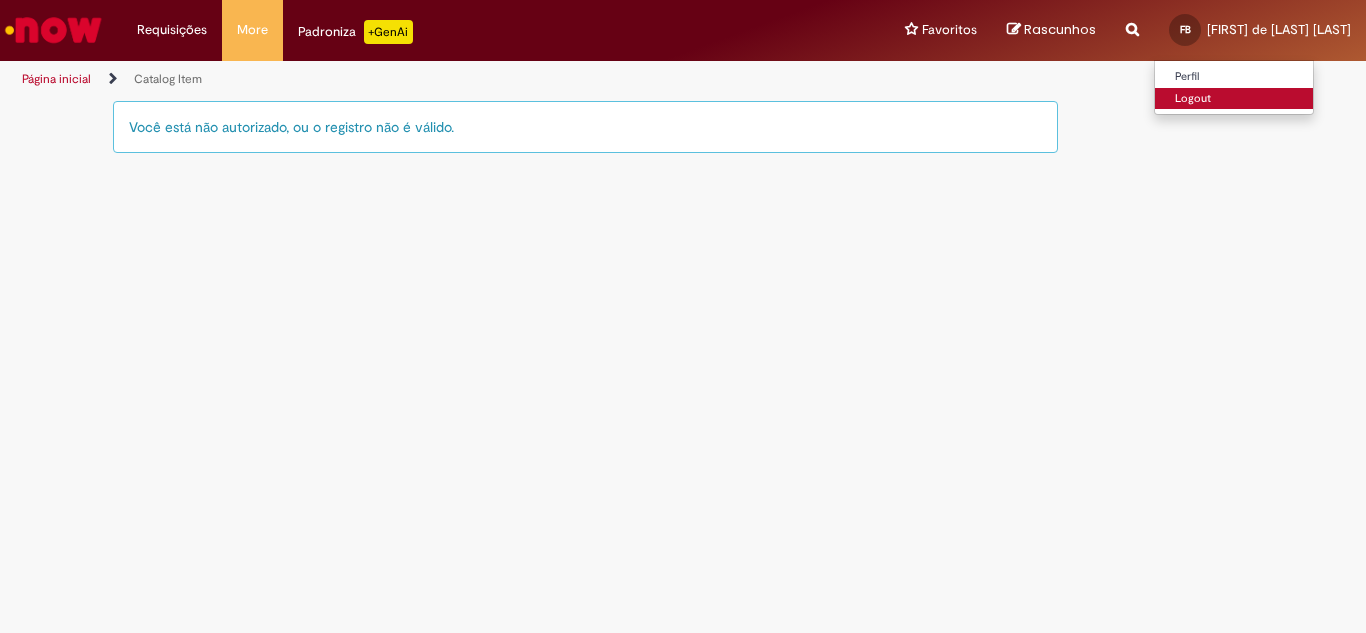 click on "Logout" at bounding box center [1234, 99] 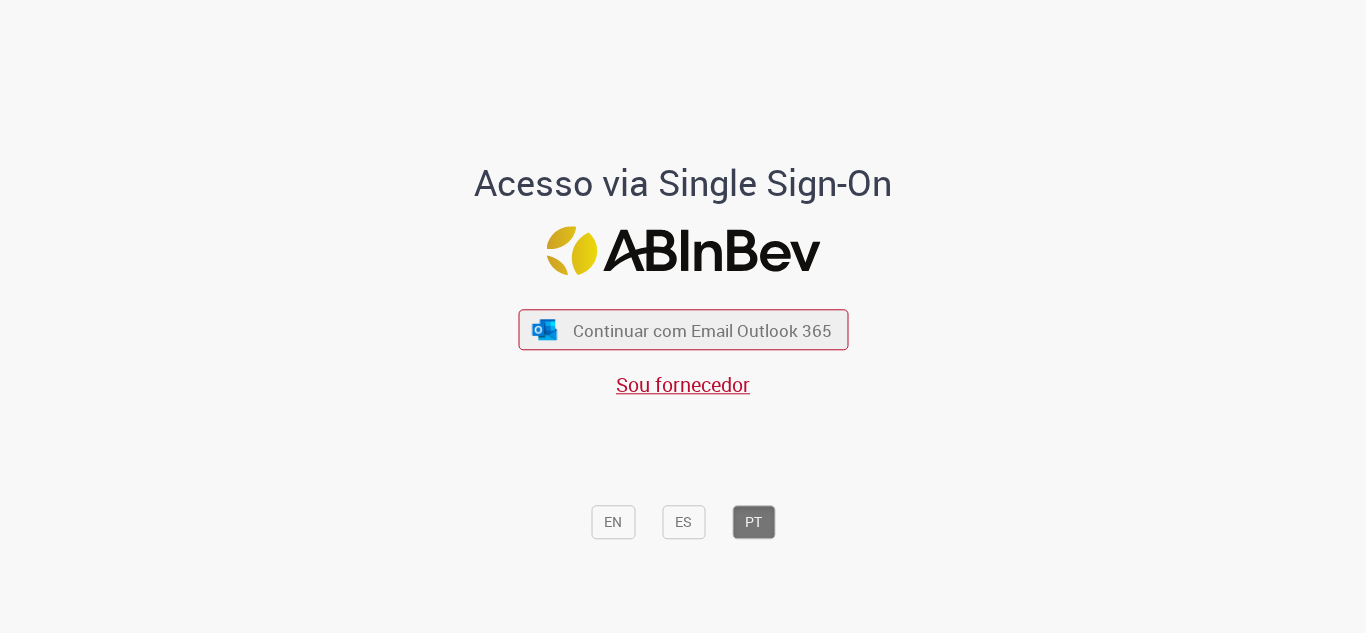 scroll, scrollTop: 0, scrollLeft: 0, axis: both 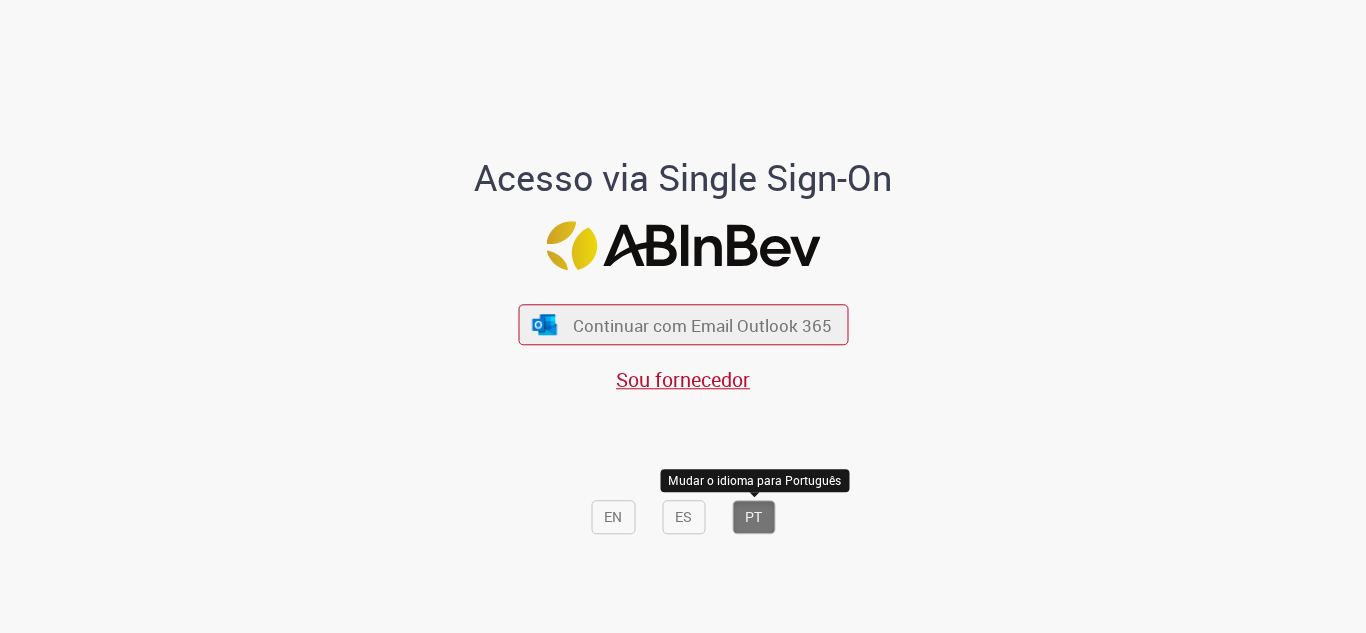 click on "PT" at bounding box center [753, 518] 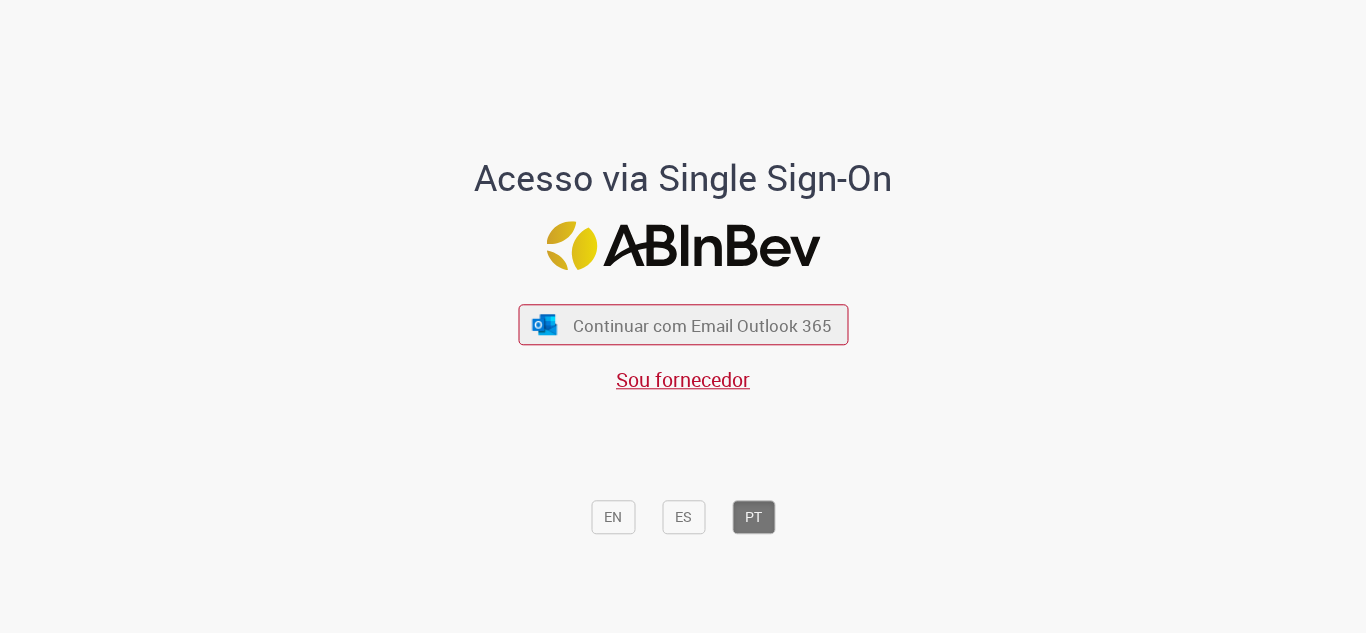 click on "Continuar com Email Outlook 365
Sou fornecedor" at bounding box center [683, 338] 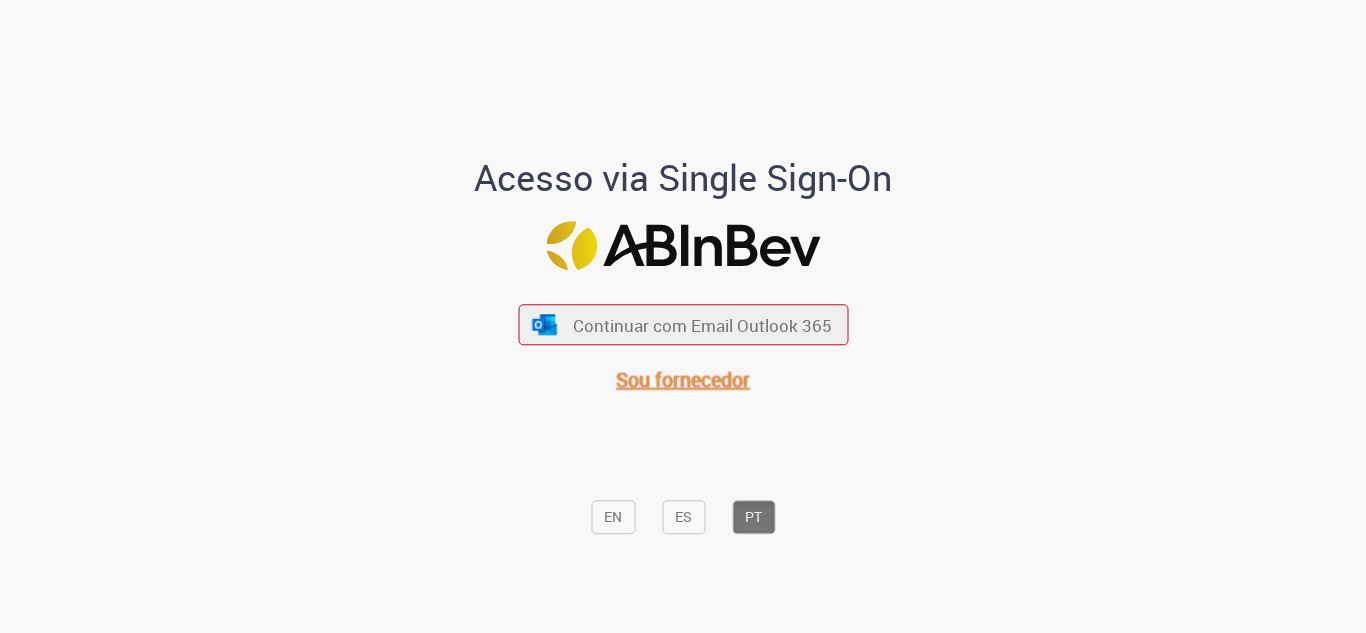 click on "Sou fornecedor" at bounding box center (683, 380) 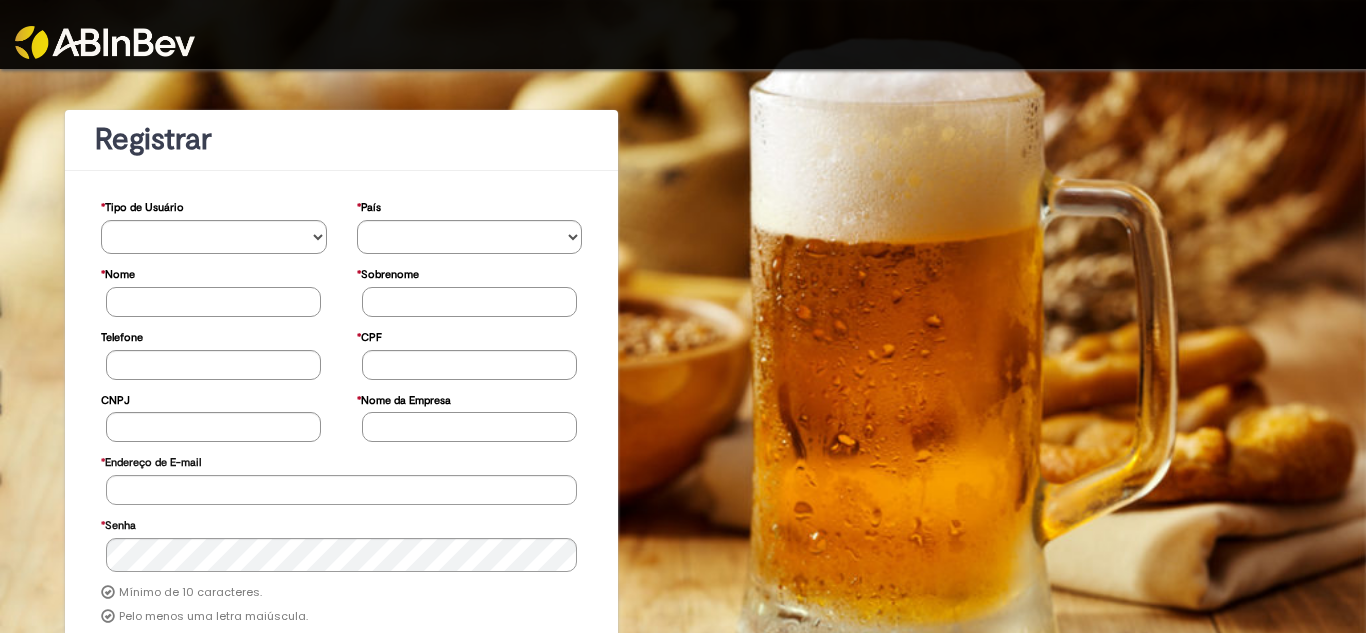 scroll, scrollTop: 0, scrollLeft: 0, axis: both 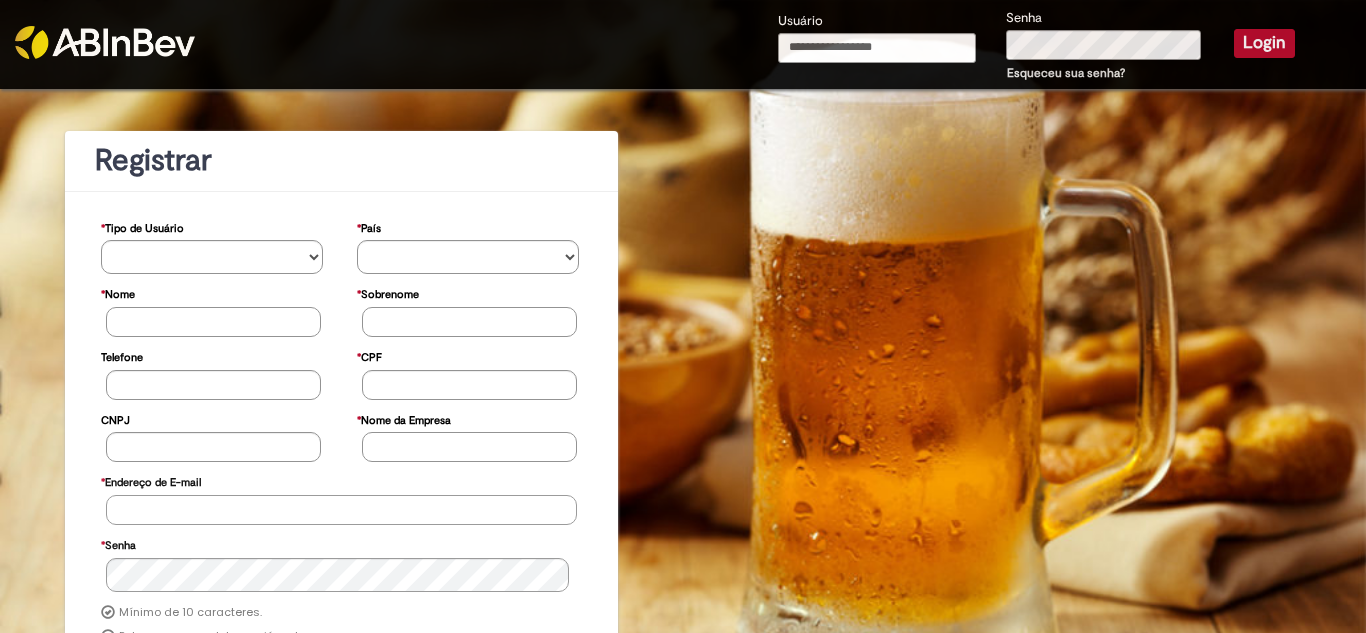 type on "**********" 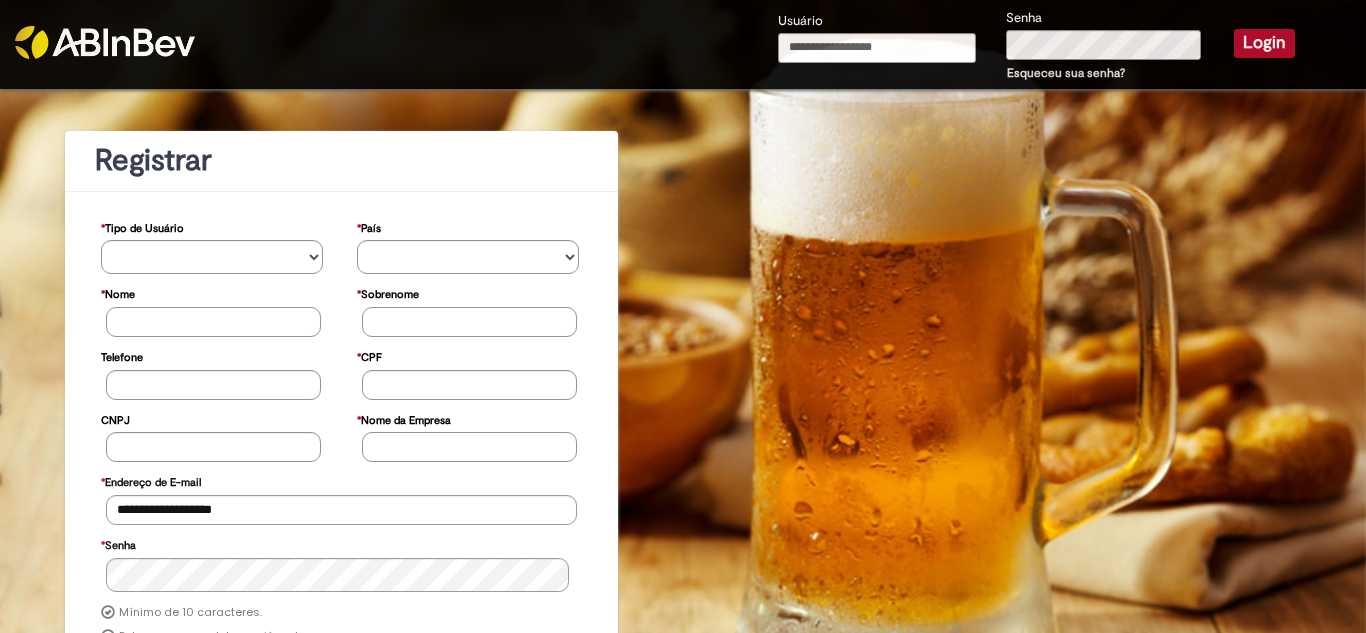 type on "**********" 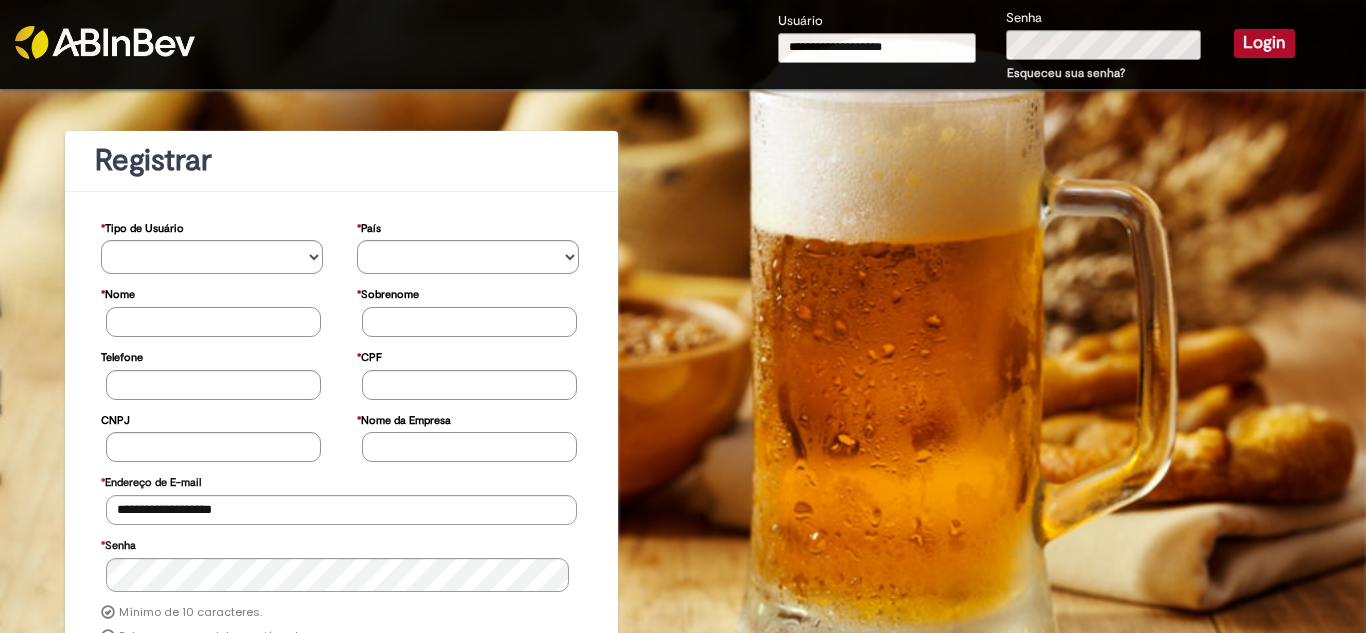 click on "Login" at bounding box center (1264, 43) 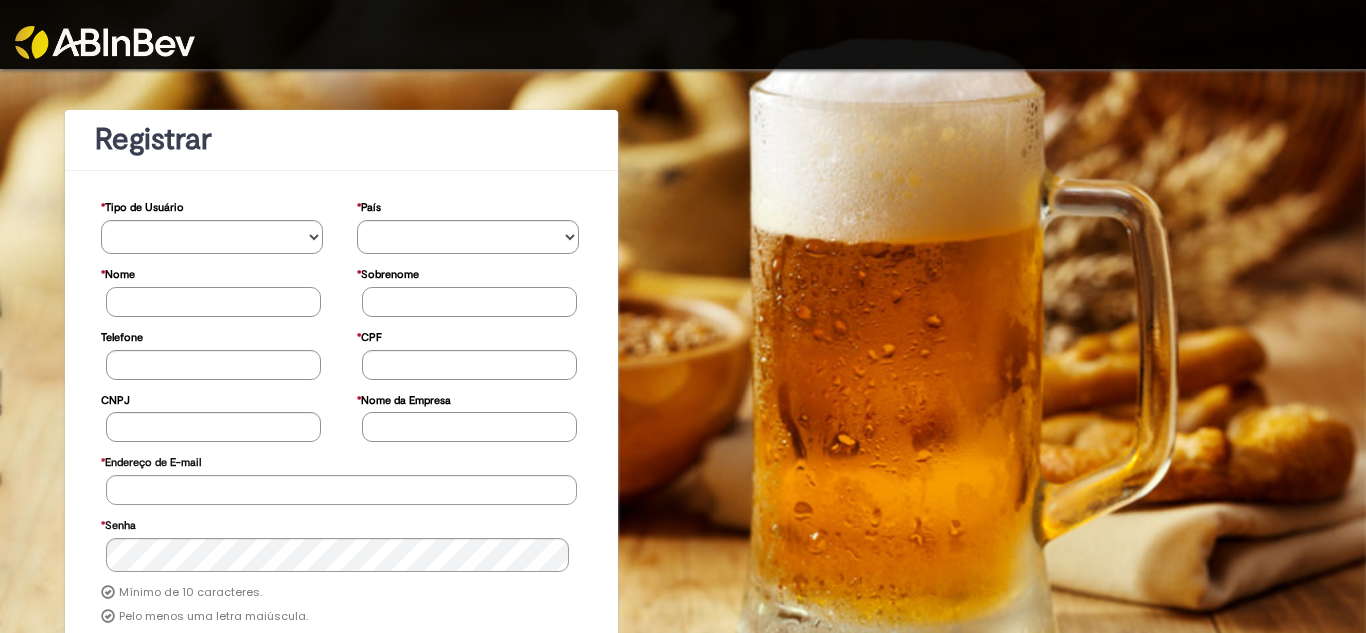 scroll, scrollTop: 0, scrollLeft: 0, axis: both 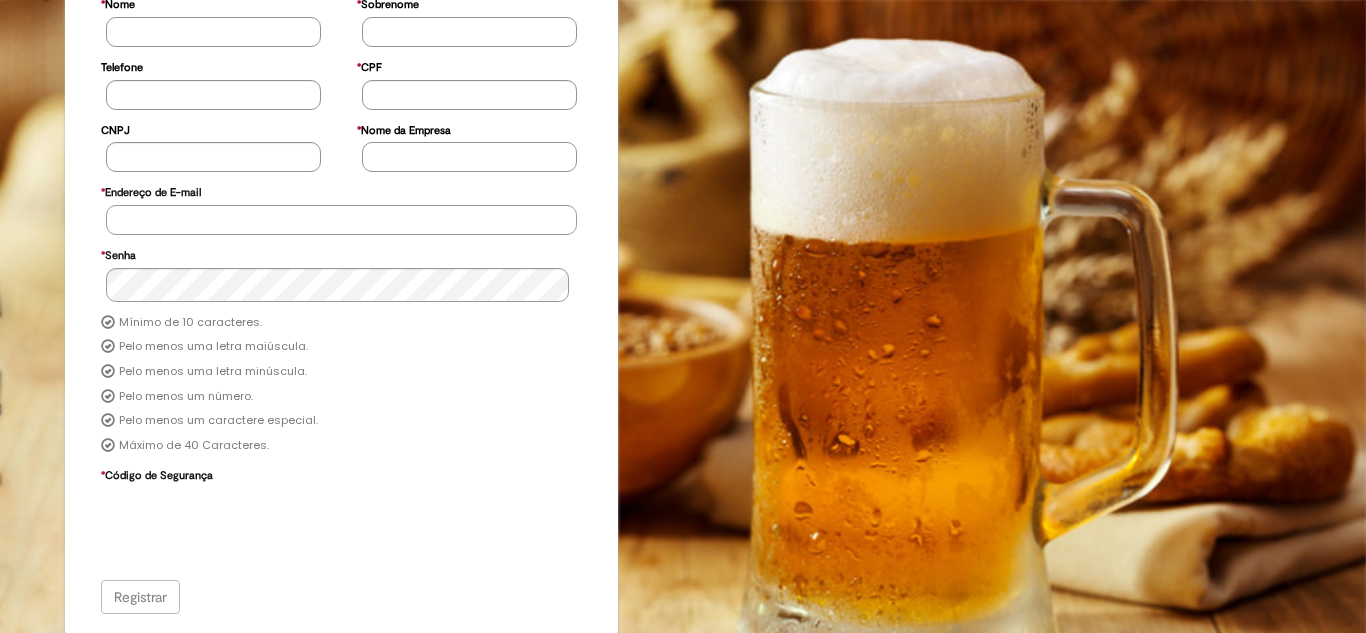 type on "**********" 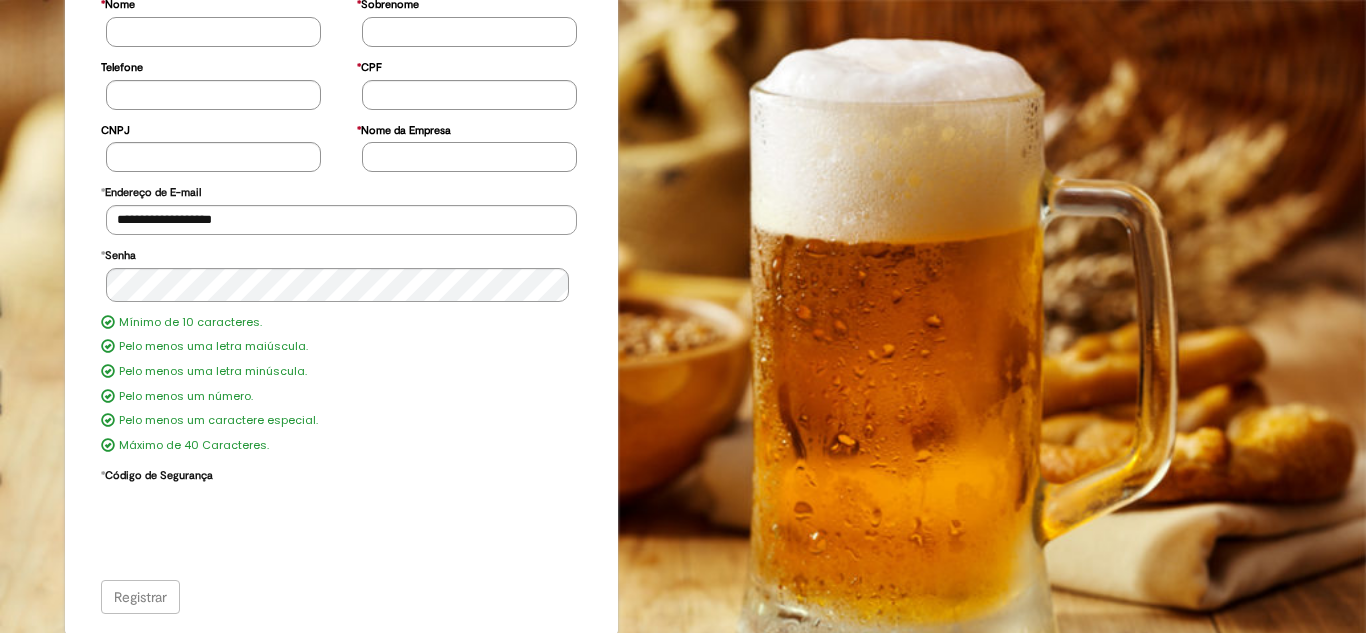 click on "Registrar" at bounding box center [342, 597] 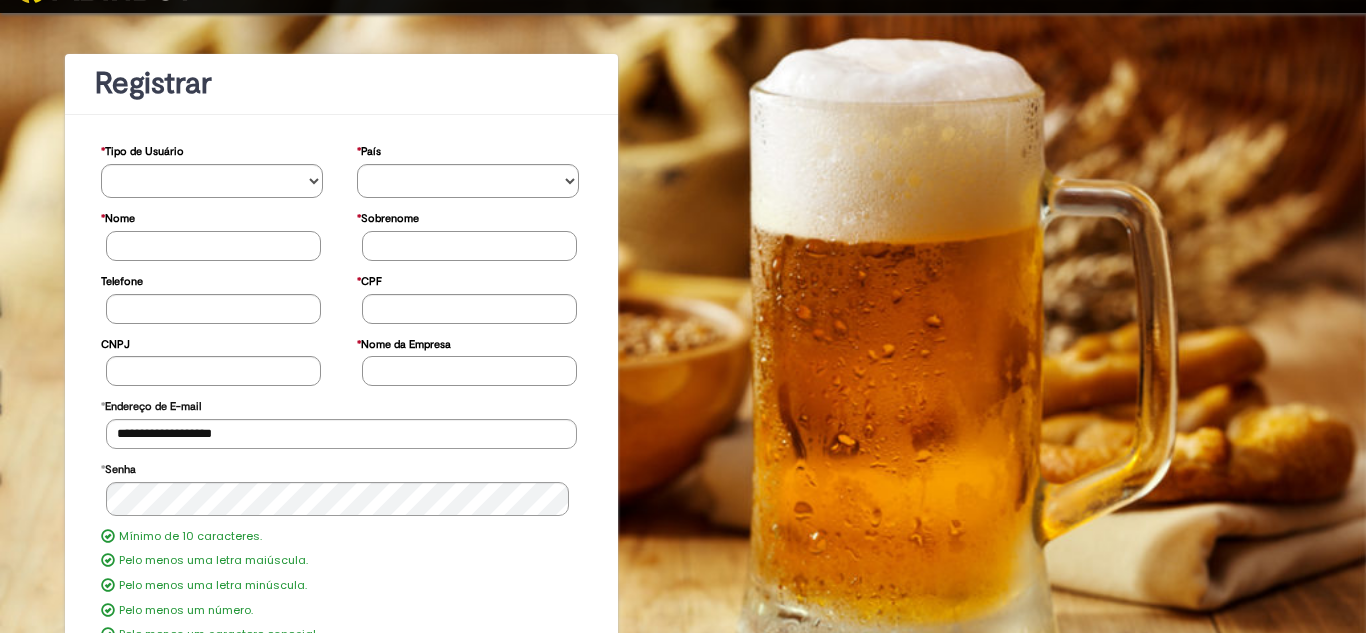 scroll, scrollTop: 0, scrollLeft: 0, axis: both 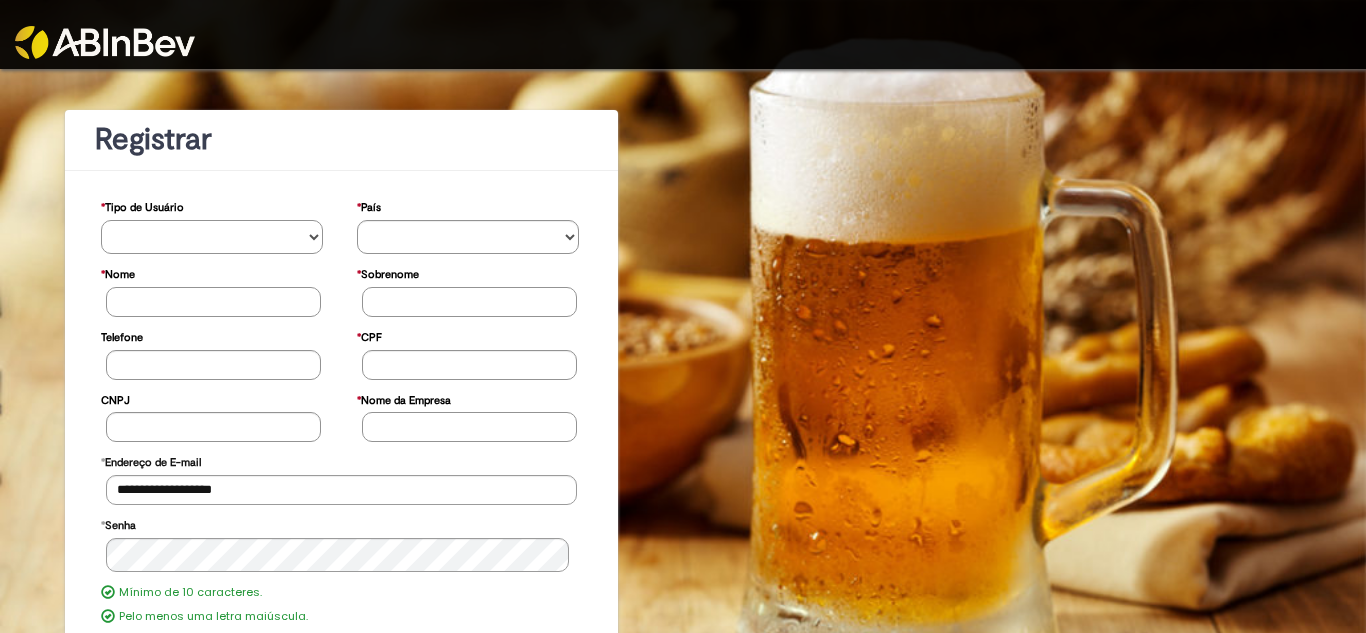 click on "**********" at bounding box center (212, 237) 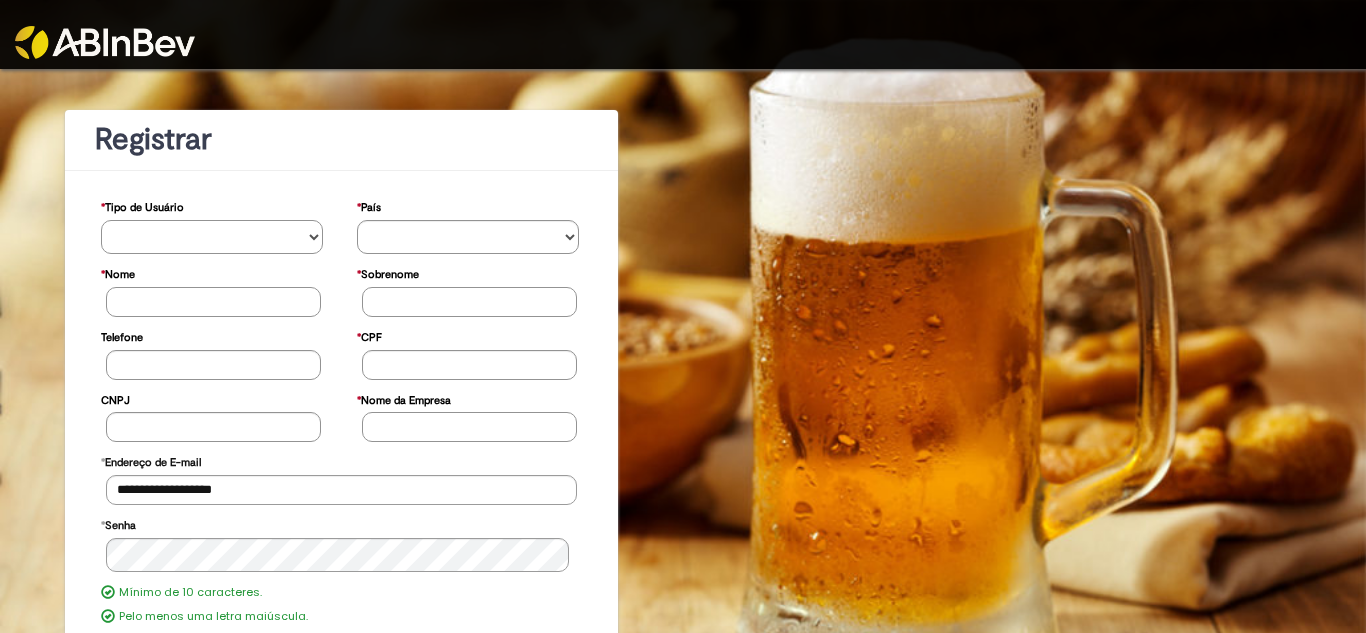 select on "*********" 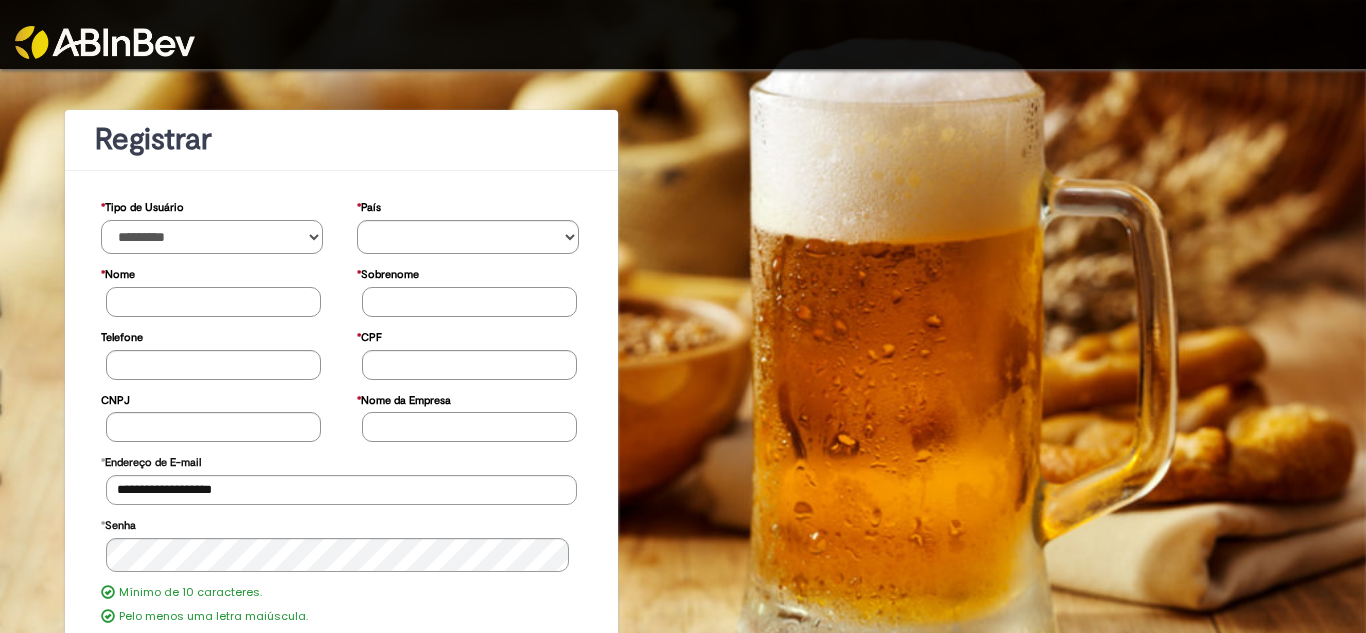 click on "**********" at bounding box center [212, 237] 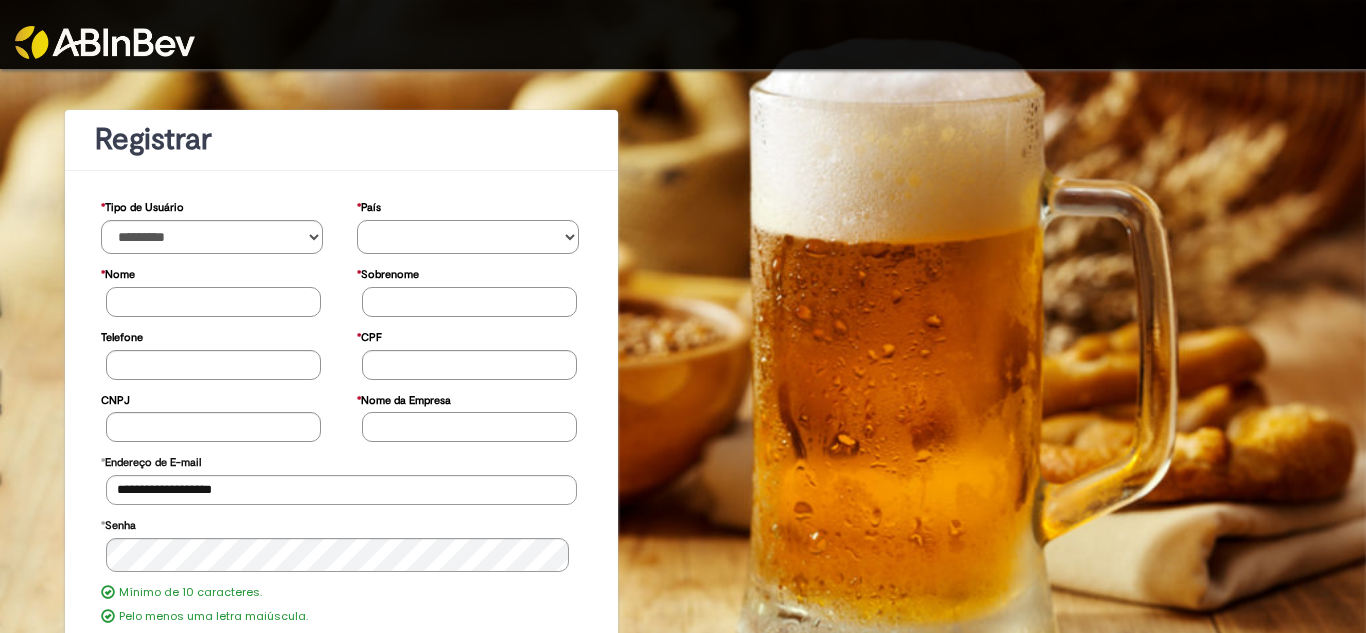 click on "*********   *******   ******   *****   ********   *******" at bounding box center (468, 237) 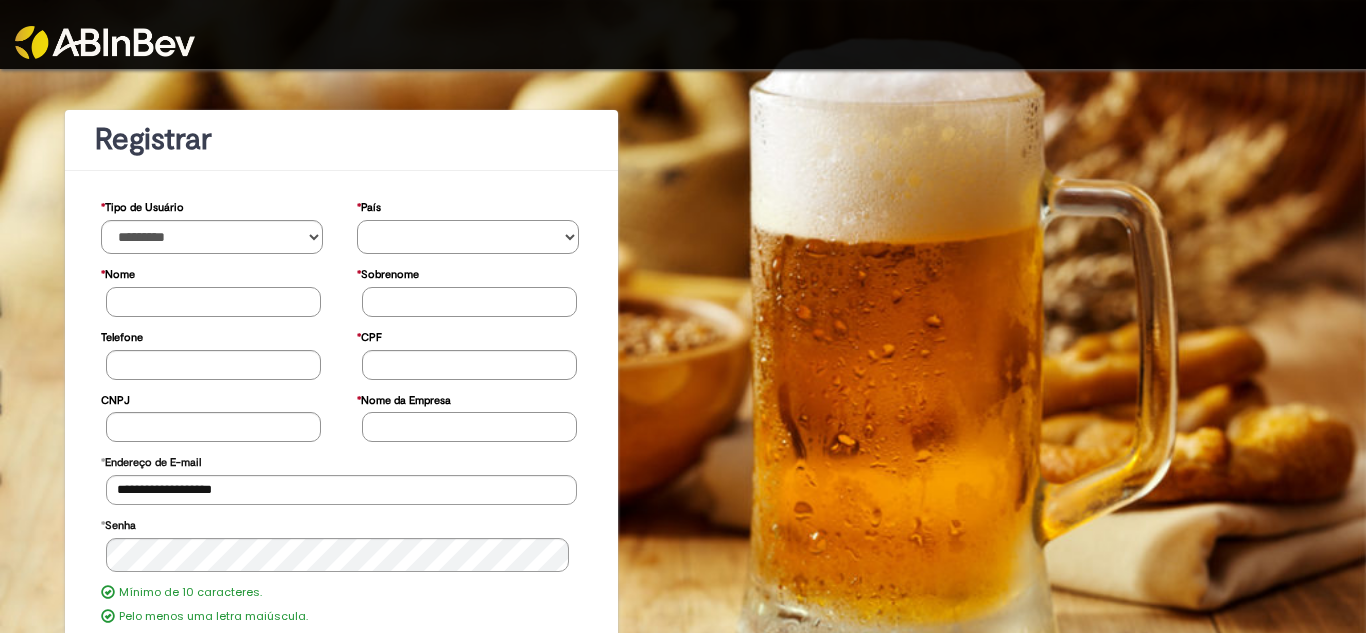 select on "**" 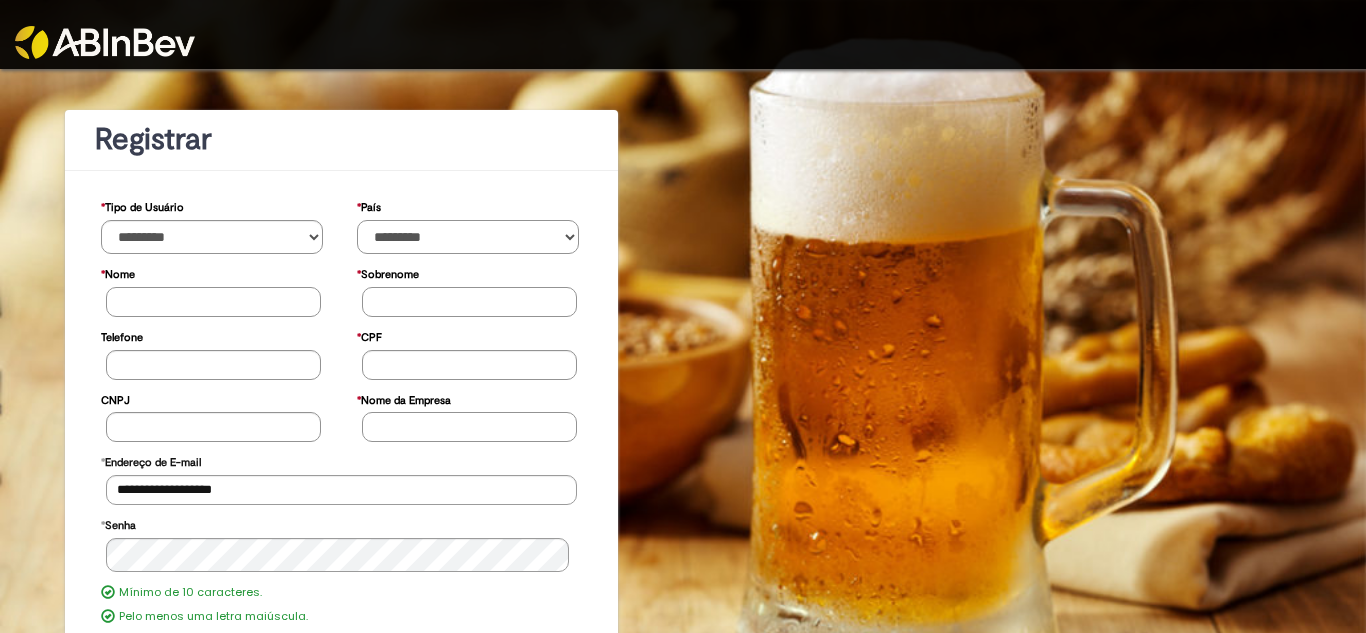 click on "*********   *******   ******   *****   ********   *******" at bounding box center [468, 237] 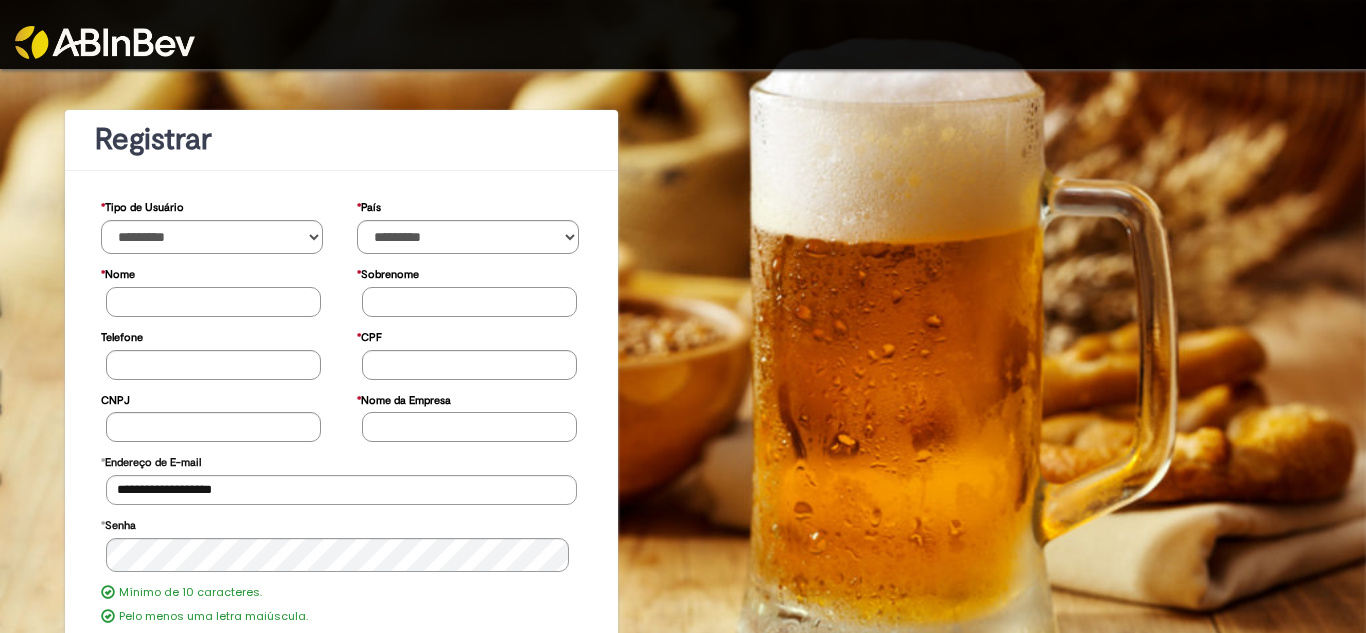 click on "*  Nome" at bounding box center (213, 302) 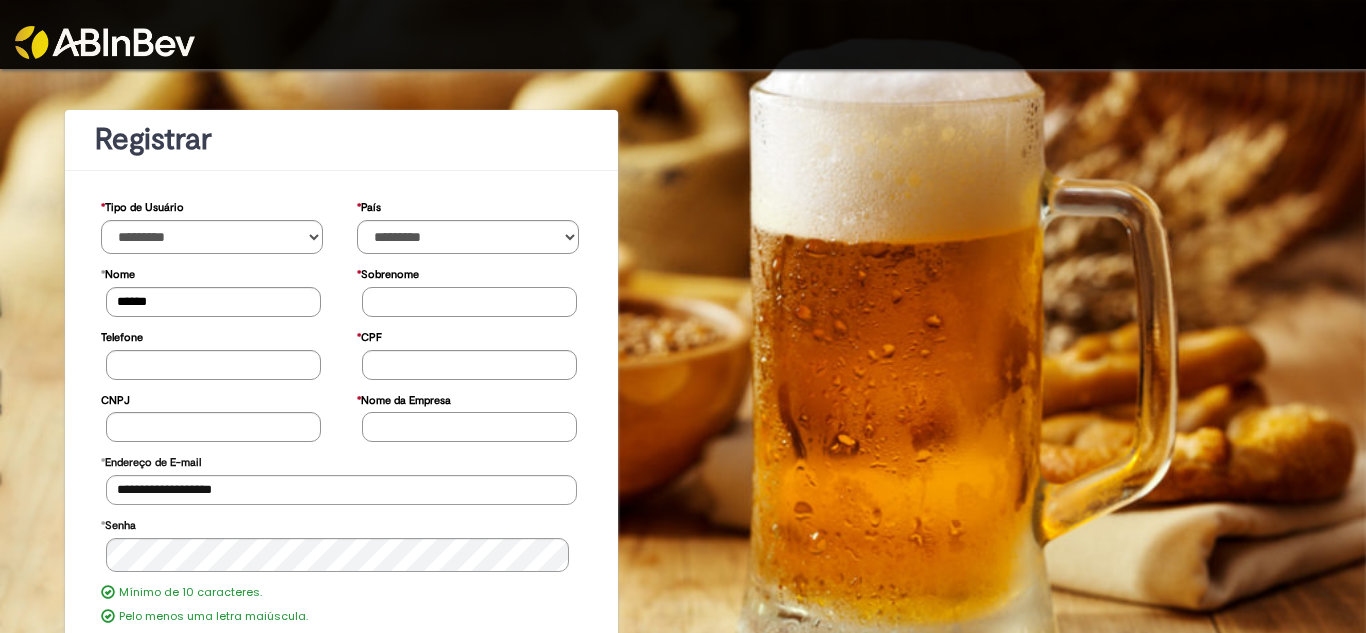 click on "*  Sobrenome" at bounding box center (469, 302) 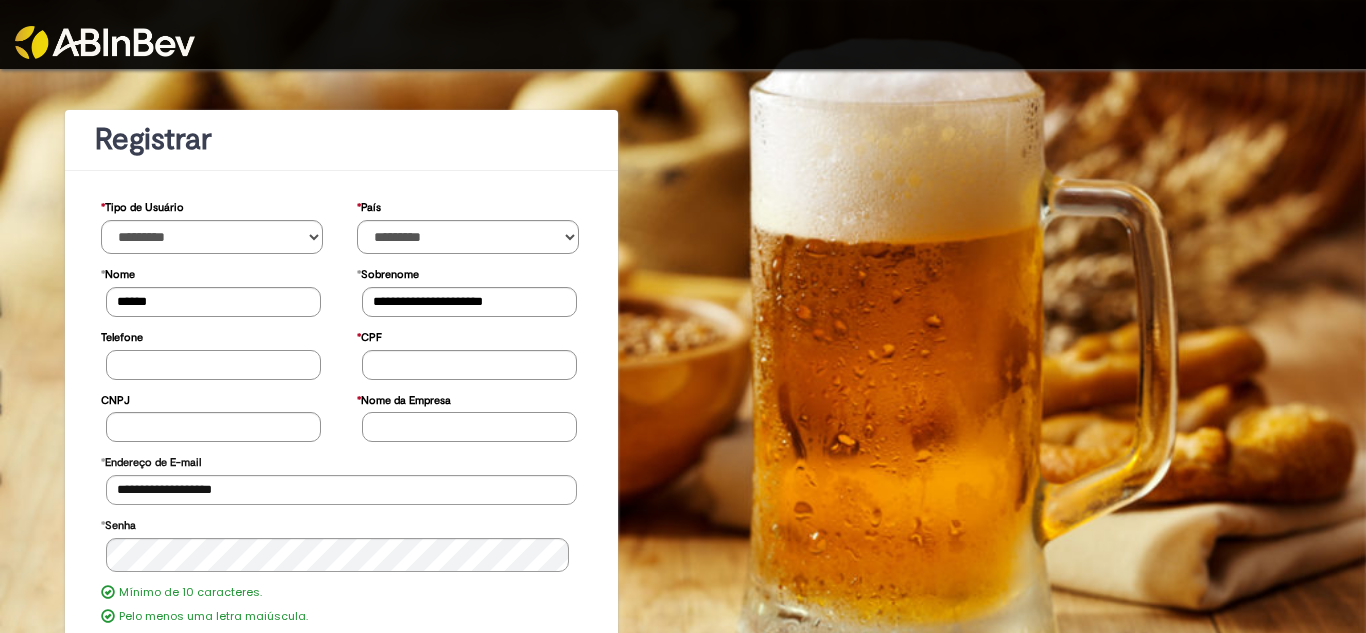 click on "Telefone" at bounding box center [213, 365] 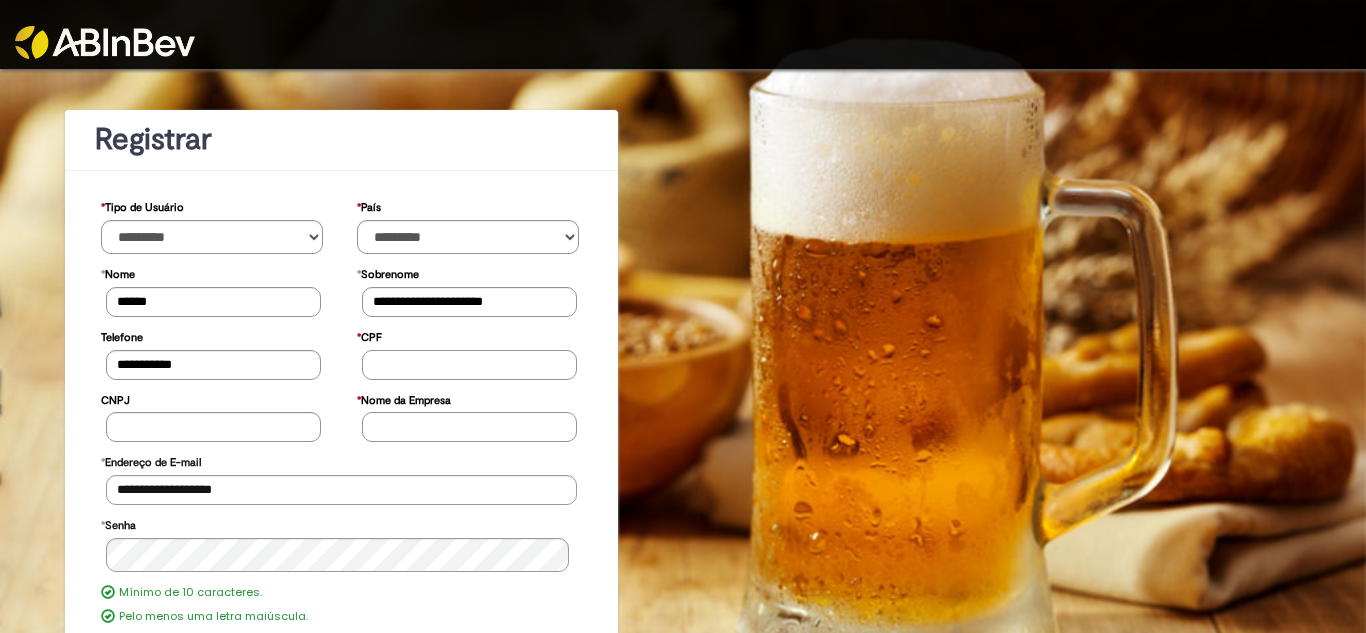 click on "*  CPF" at bounding box center (469, 365) 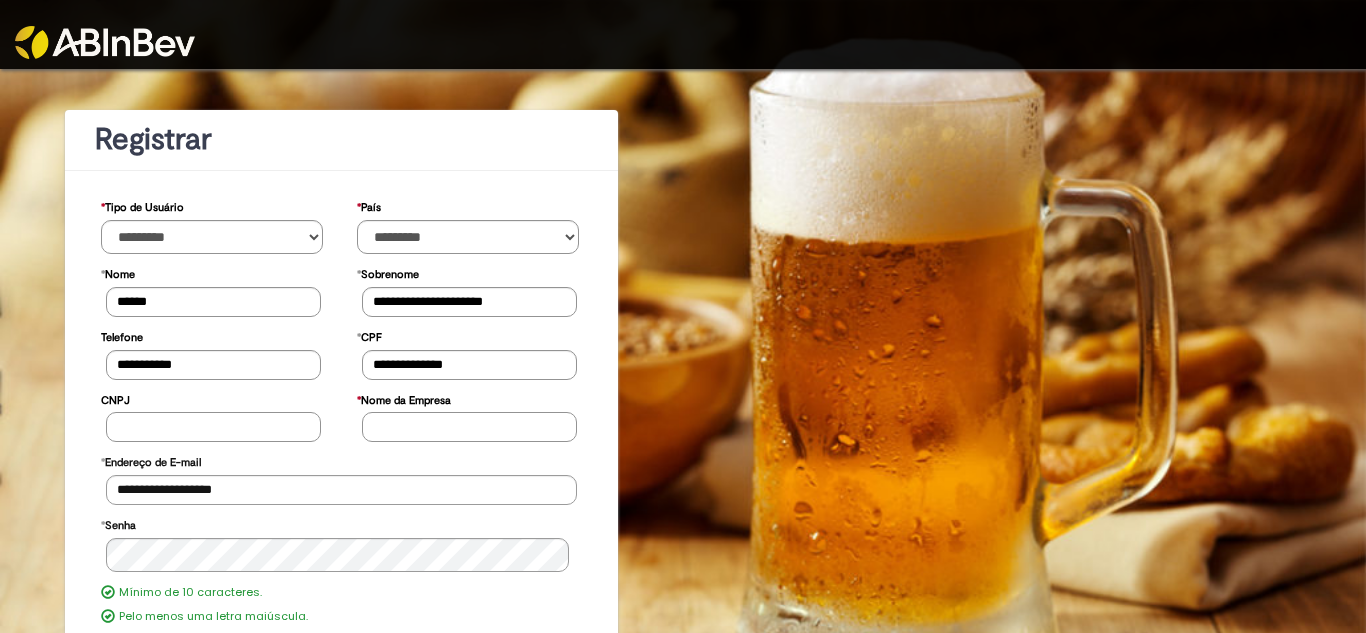 click on "CNPJ" at bounding box center (213, 427) 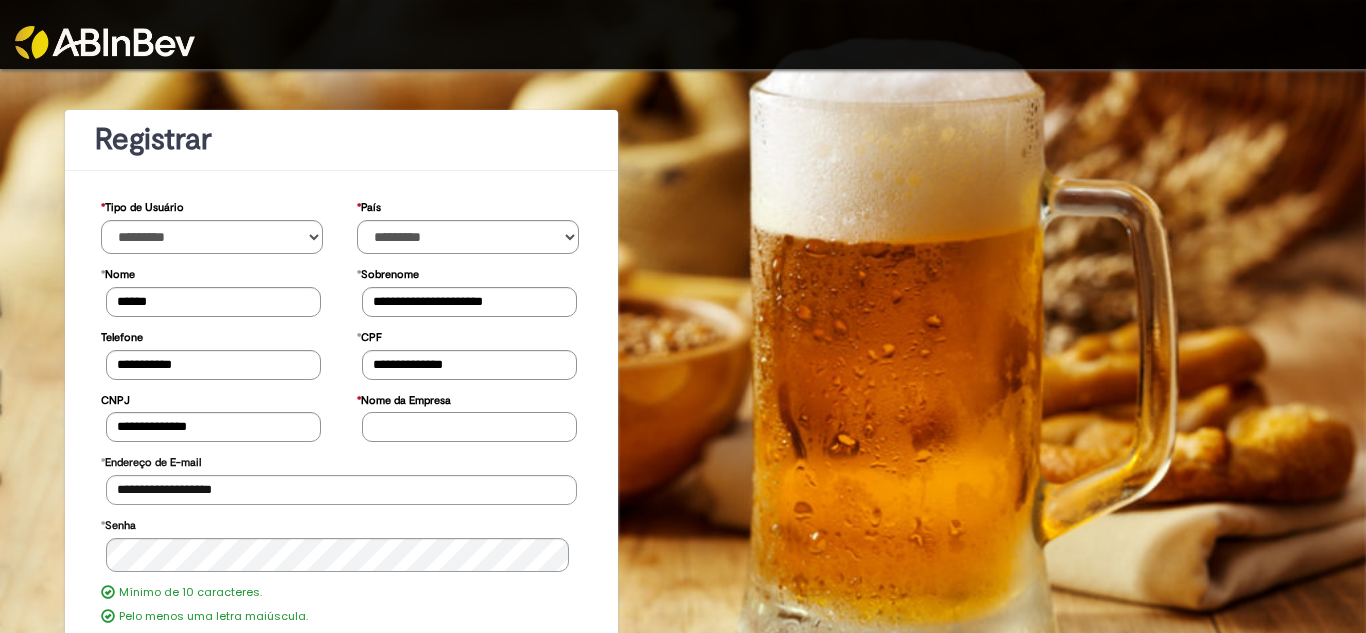 click on "*  Nome da Empresa" at bounding box center (469, 427) 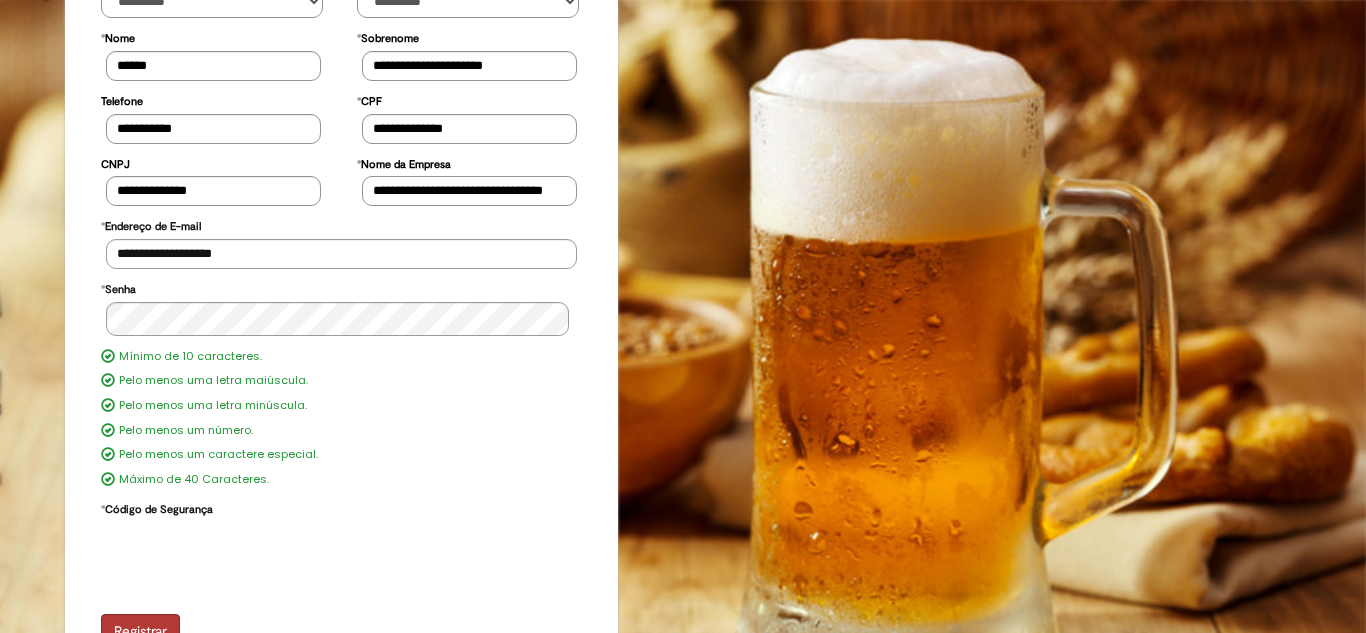 scroll, scrollTop: 270, scrollLeft: 0, axis: vertical 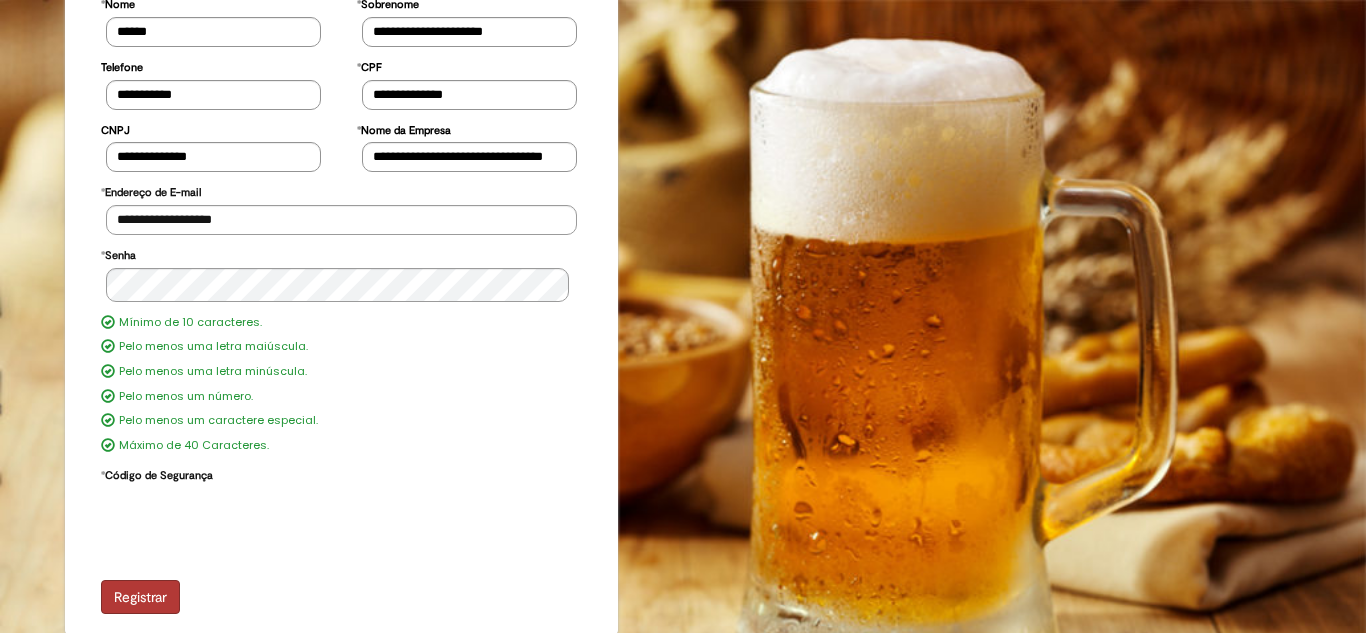 click on "Registrar" at bounding box center (140, 597) 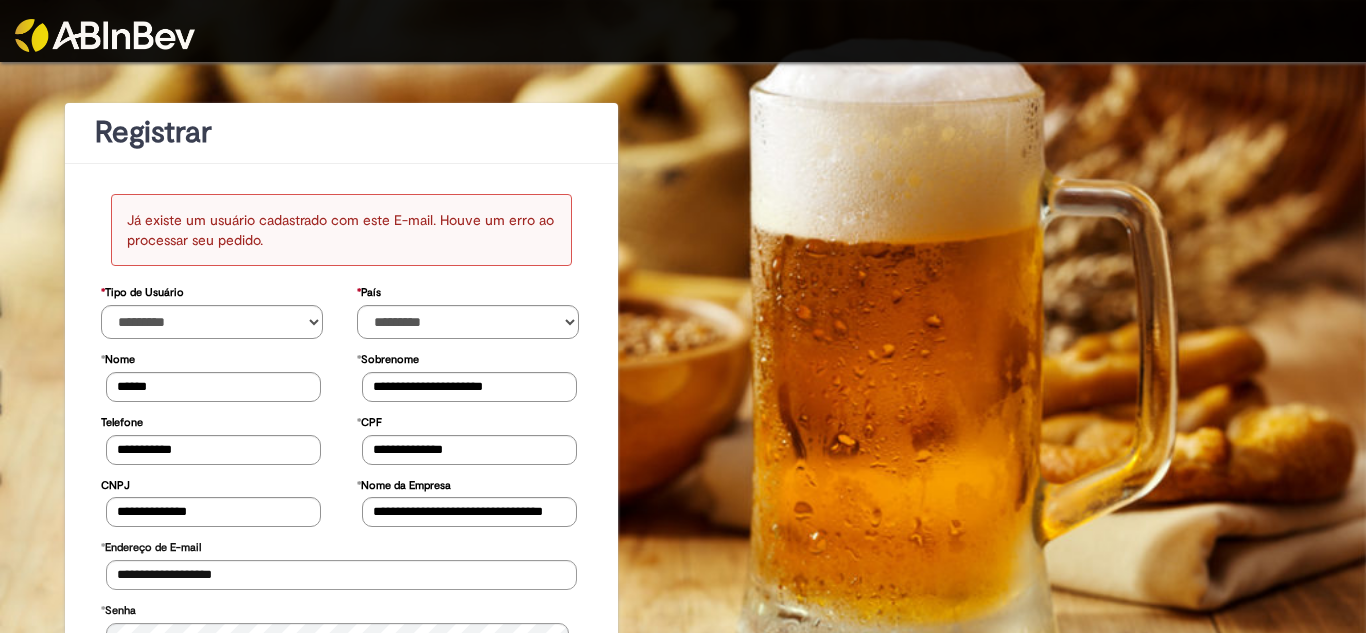 scroll, scrollTop: 0, scrollLeft: 0, axis: both 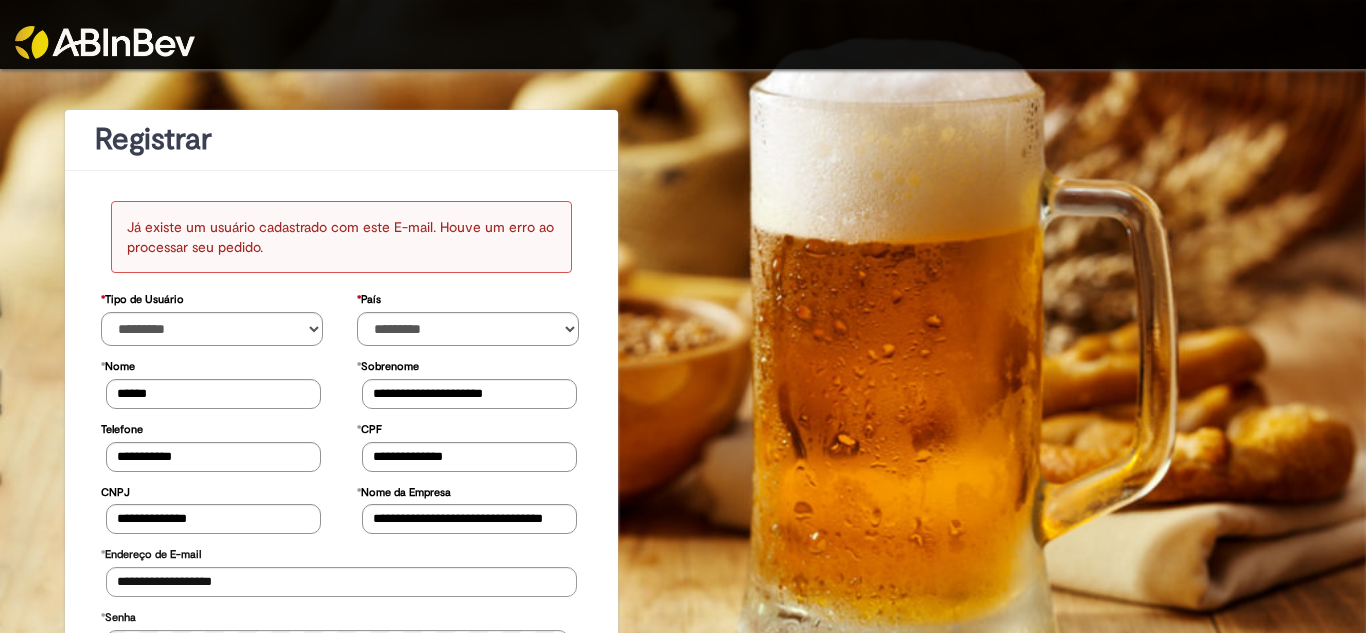 click on "Já existe um usuário cadastrado com este E-mail. Houve um erro ao processar seu pedido." at bounding box center [342, 237] 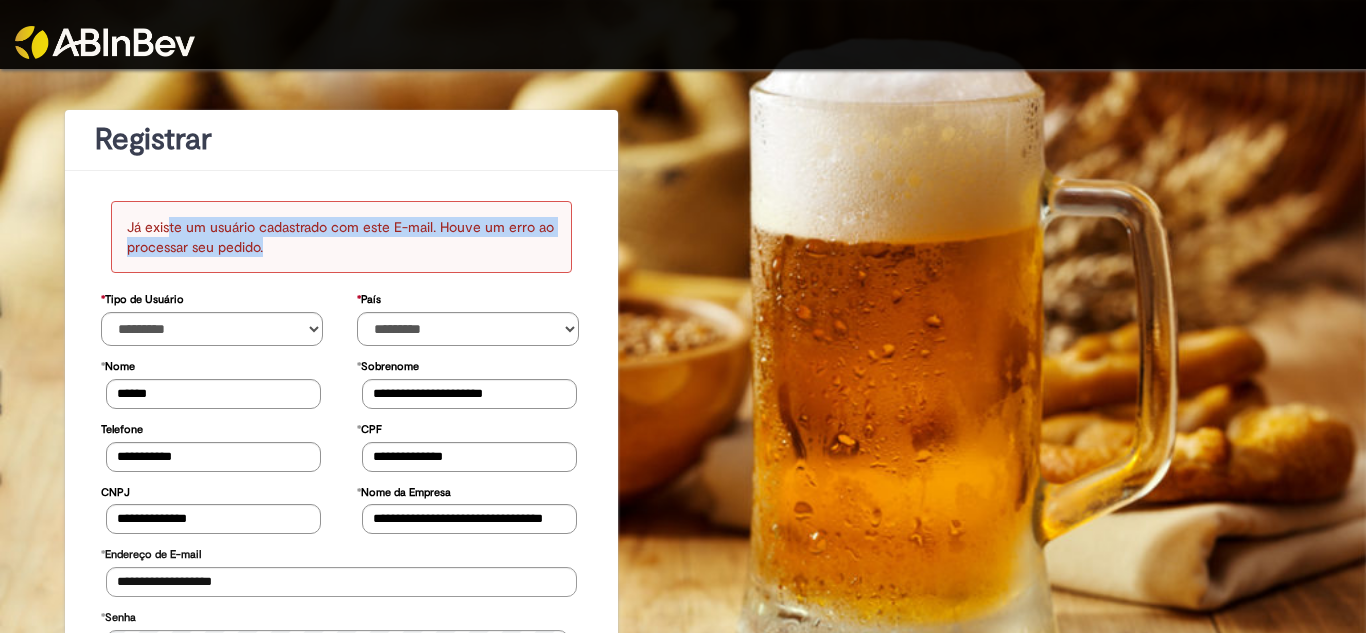 click on "Já existe um usuário cadastrado com este E-mail. Houve um erro ao processar seu pedido." at bounding box center [342, 237] 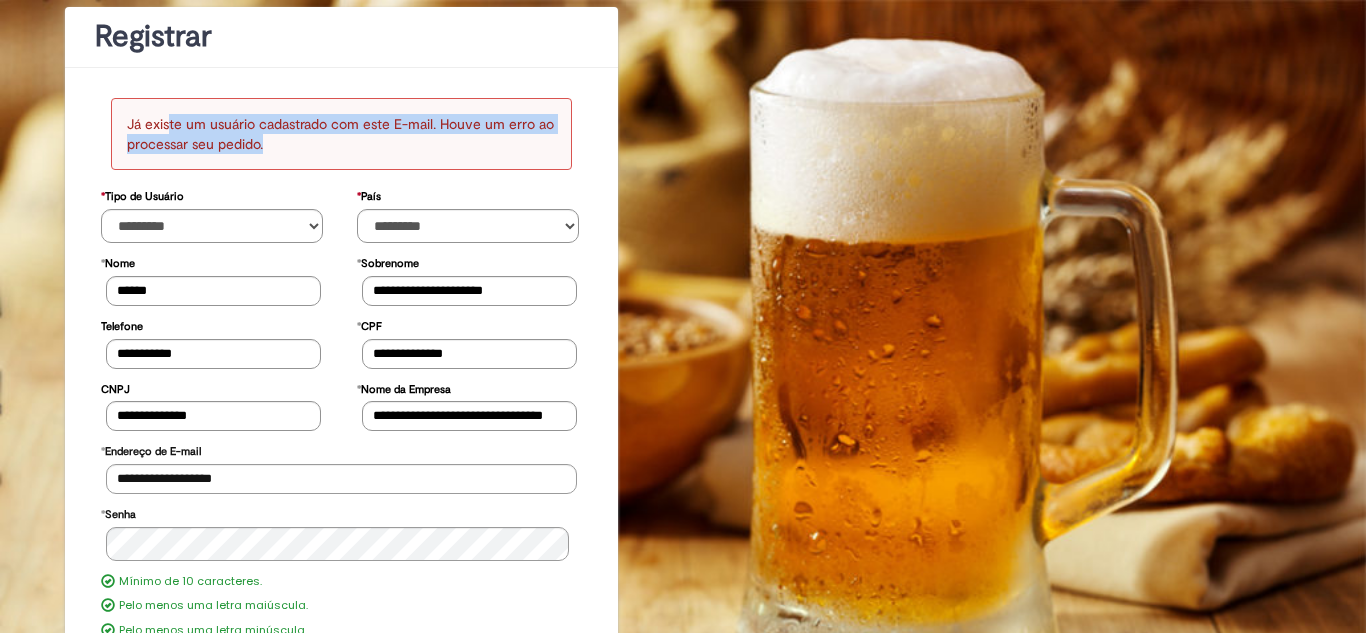 scroll, scrollTop: 0, scrollLeft: 0, axis: both 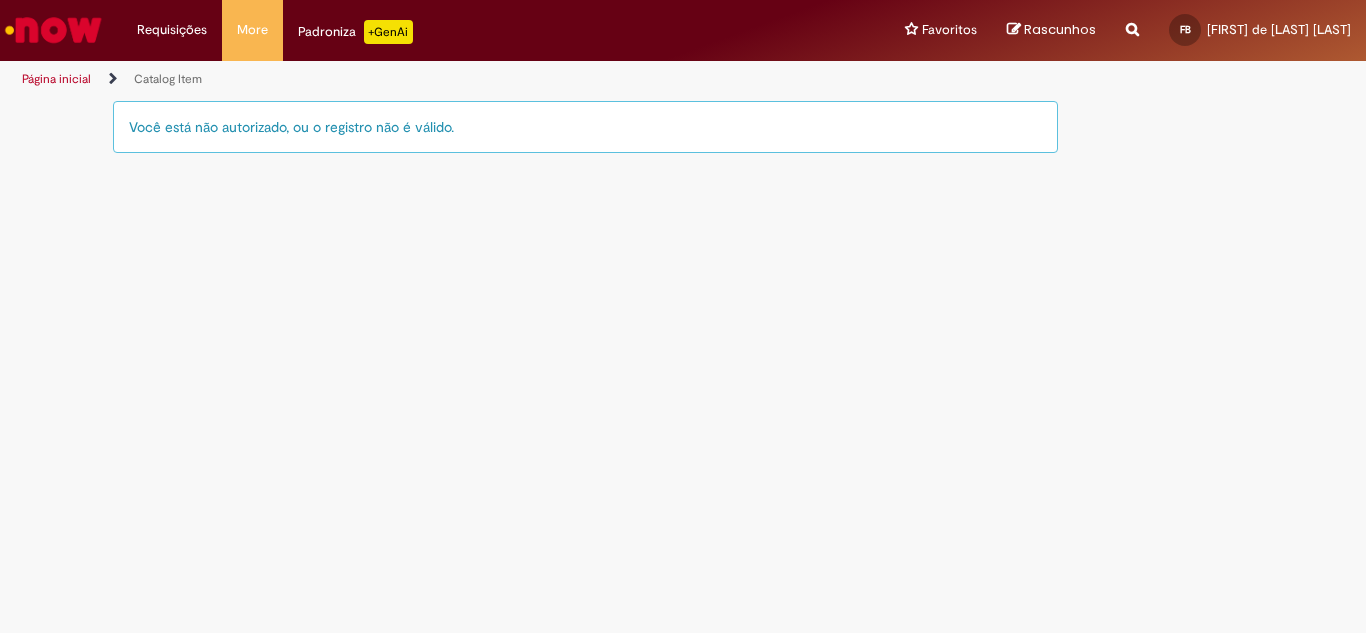 click on "Página inicial" at bounding box center (56, 79) 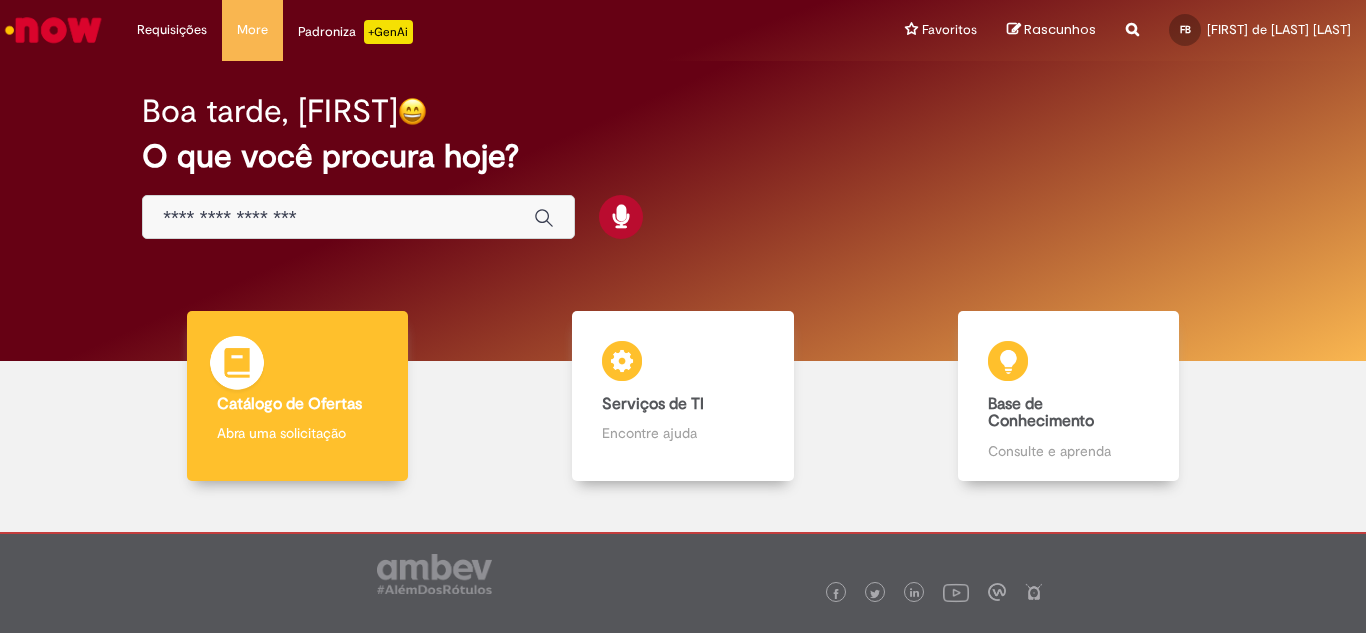 click on "Catálogo de Ofertas" at bounding box center [289, 404] 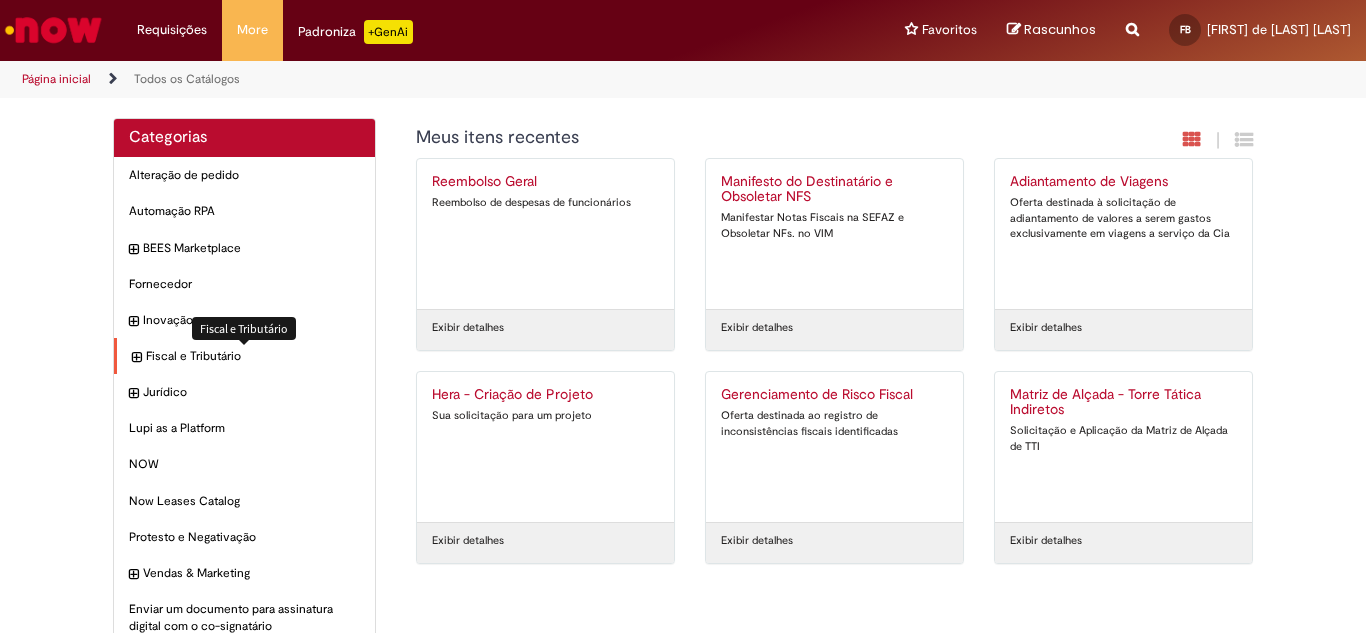 click on "Fiscal e Tributário
Itens" at bounding box center [253, 356] 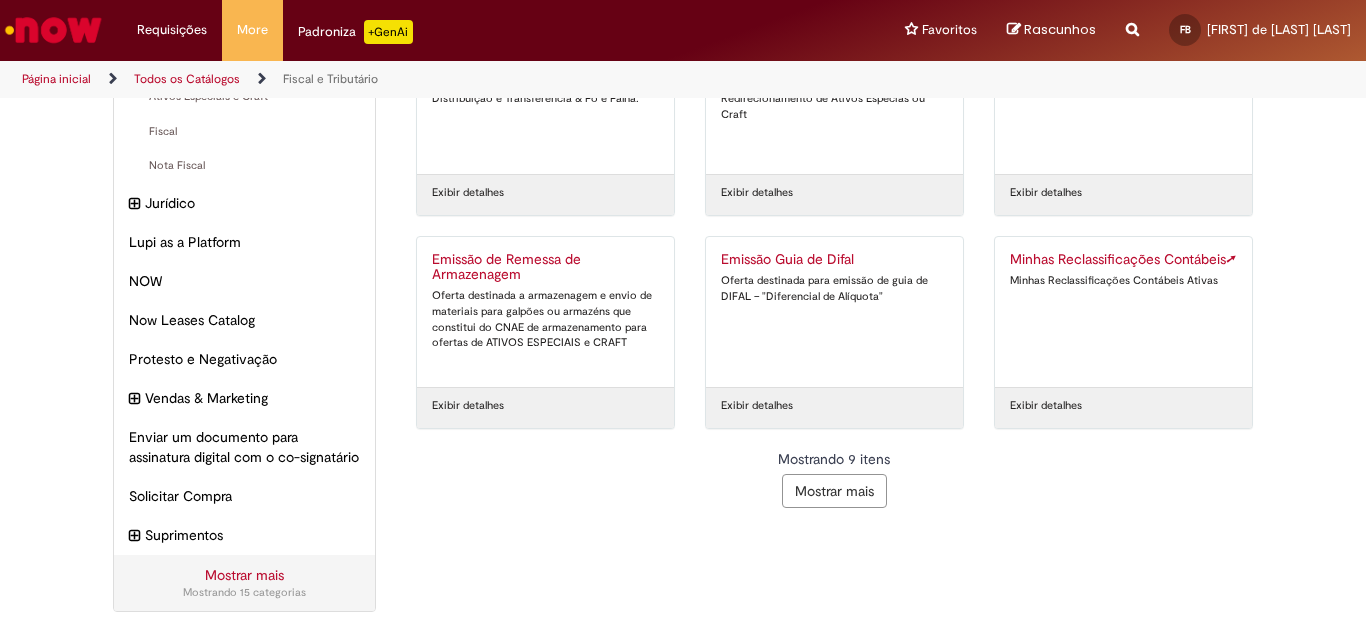 scroll, scrollTop: 368, scrollLeft: 0, axis: vertical 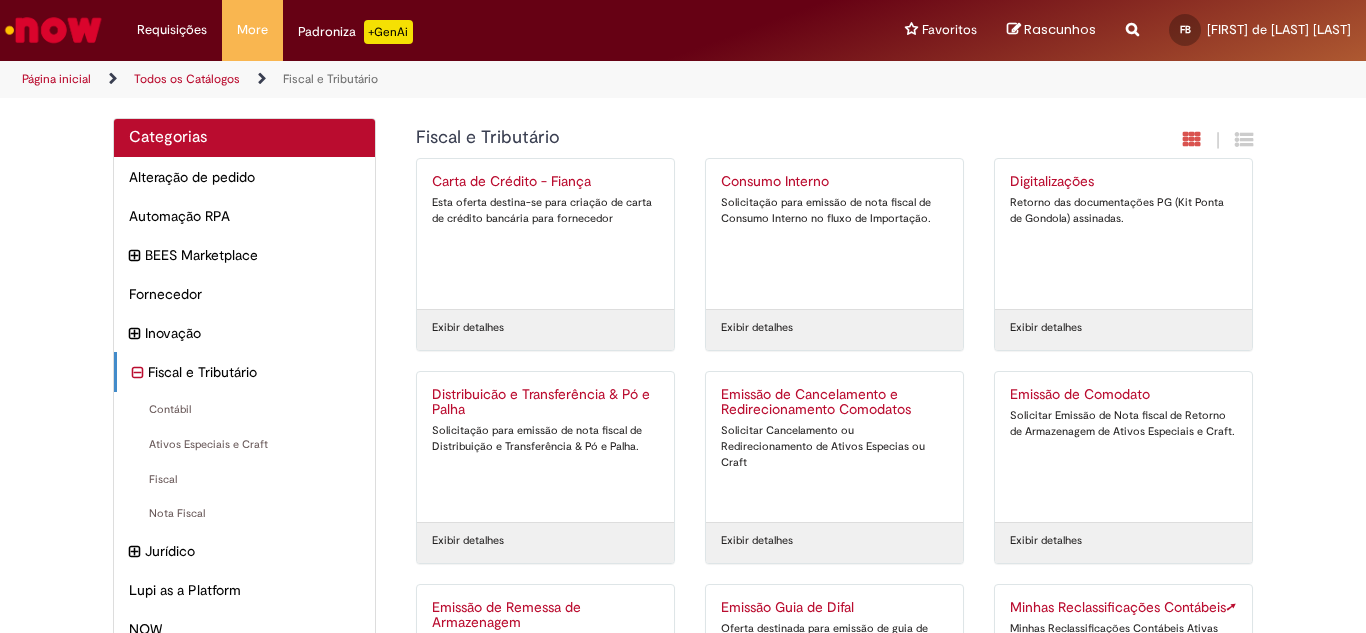 click on "Fiscal e Tributário" at bounding box center [330, 79] 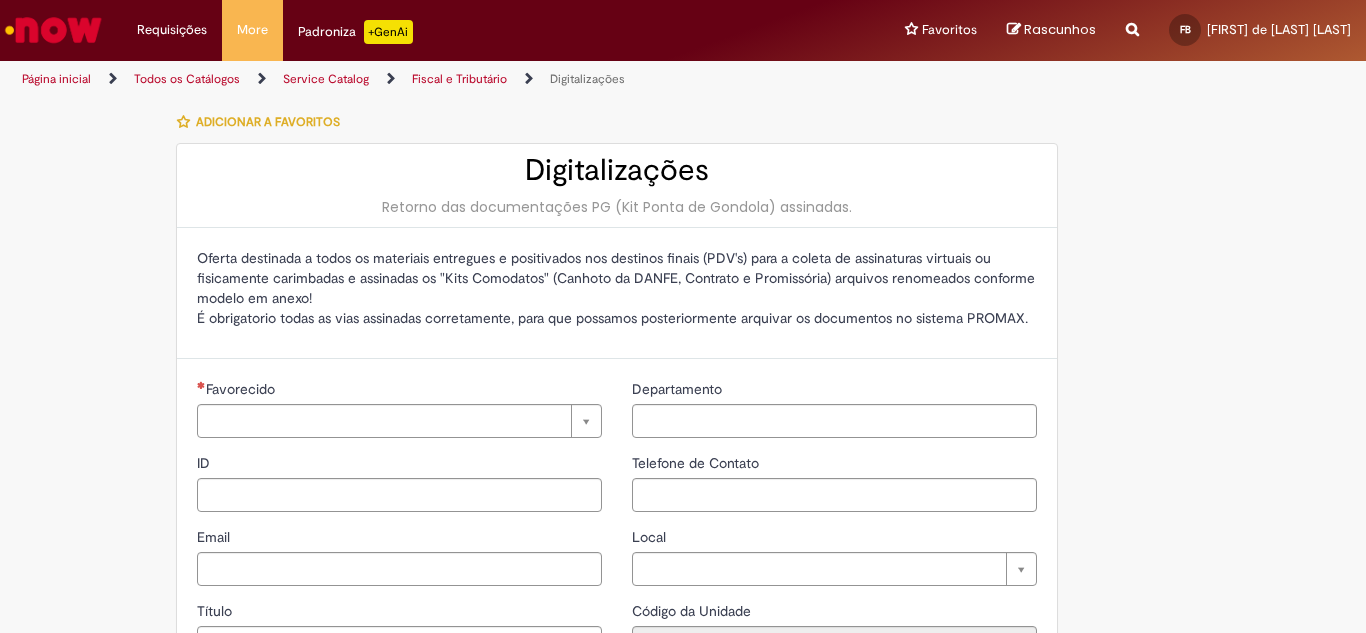 type on "**********" 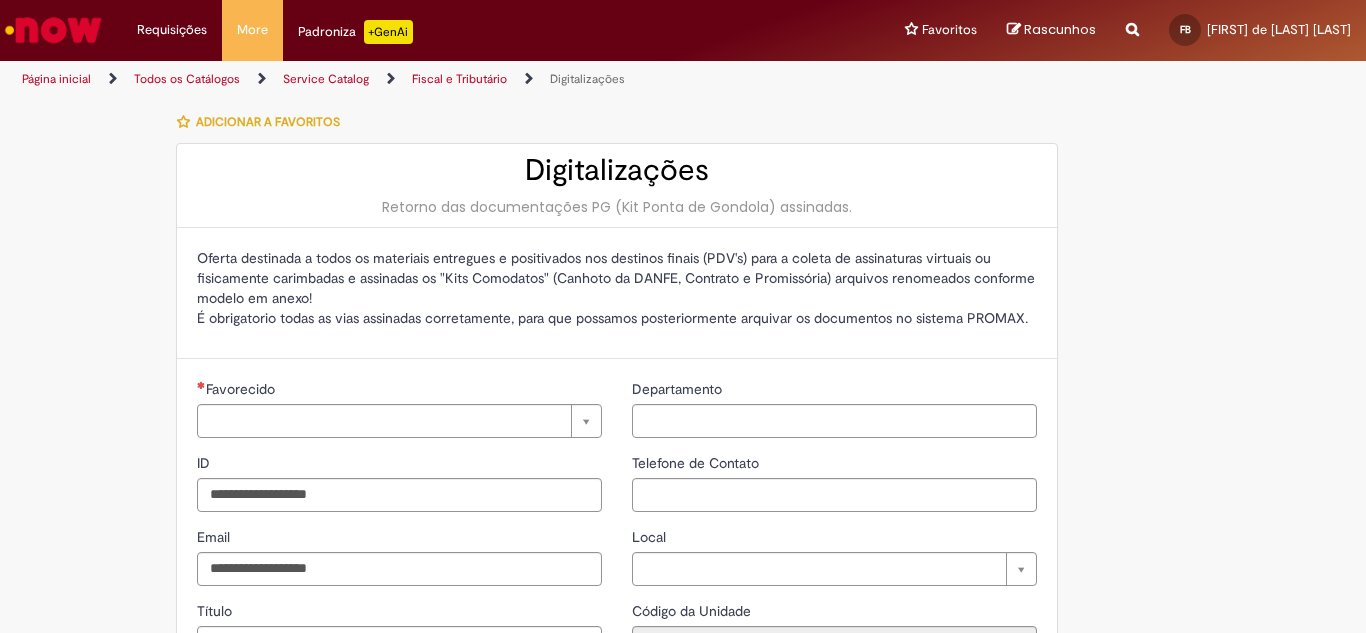 type on "**********" 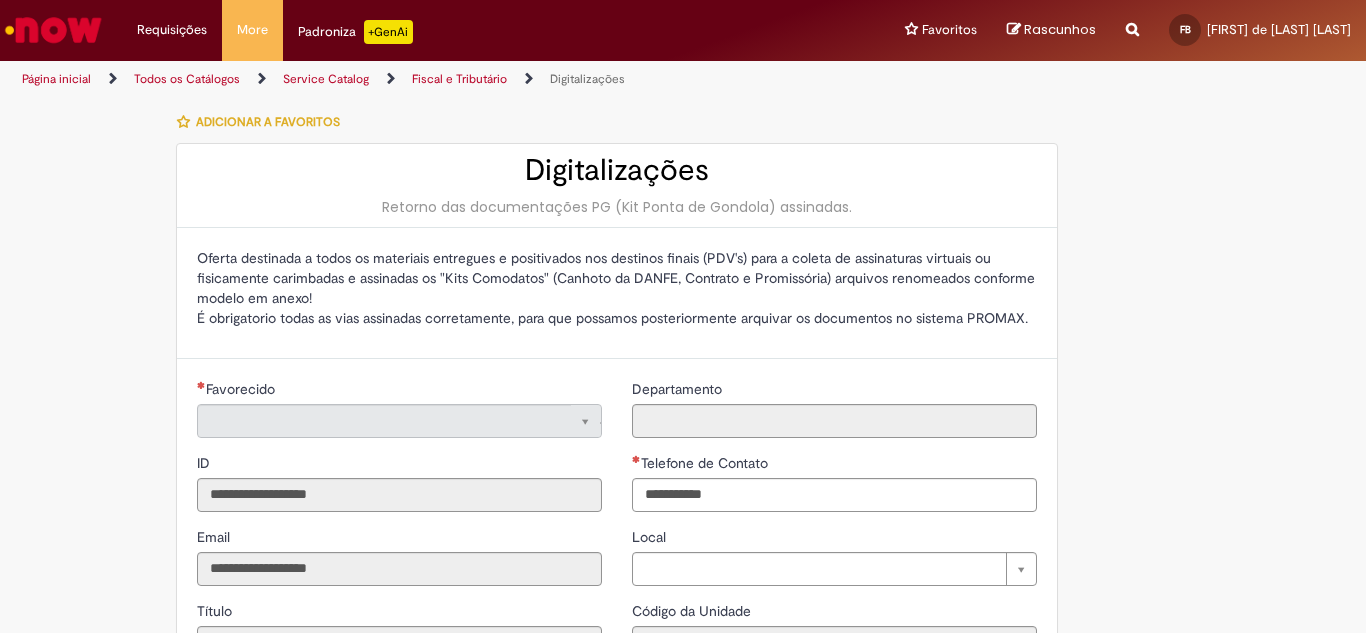 type on "**********" 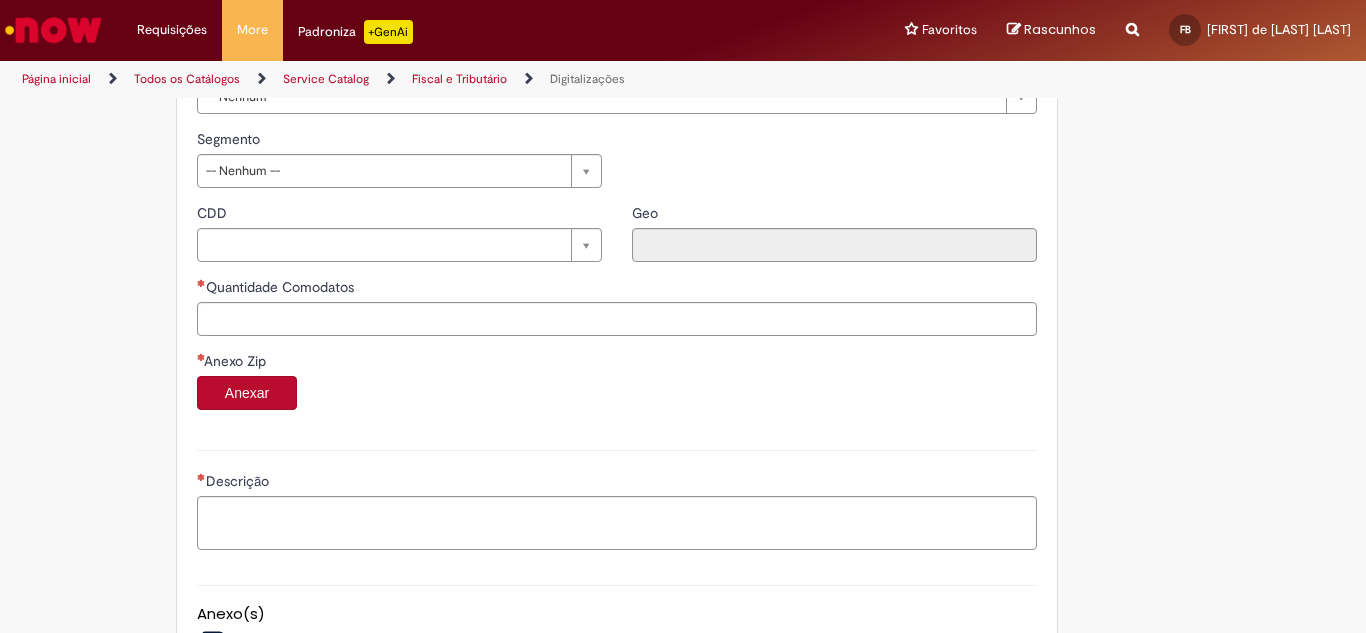 scroll, scrollTop: 952, scrollLeft: 0, axis: vertical 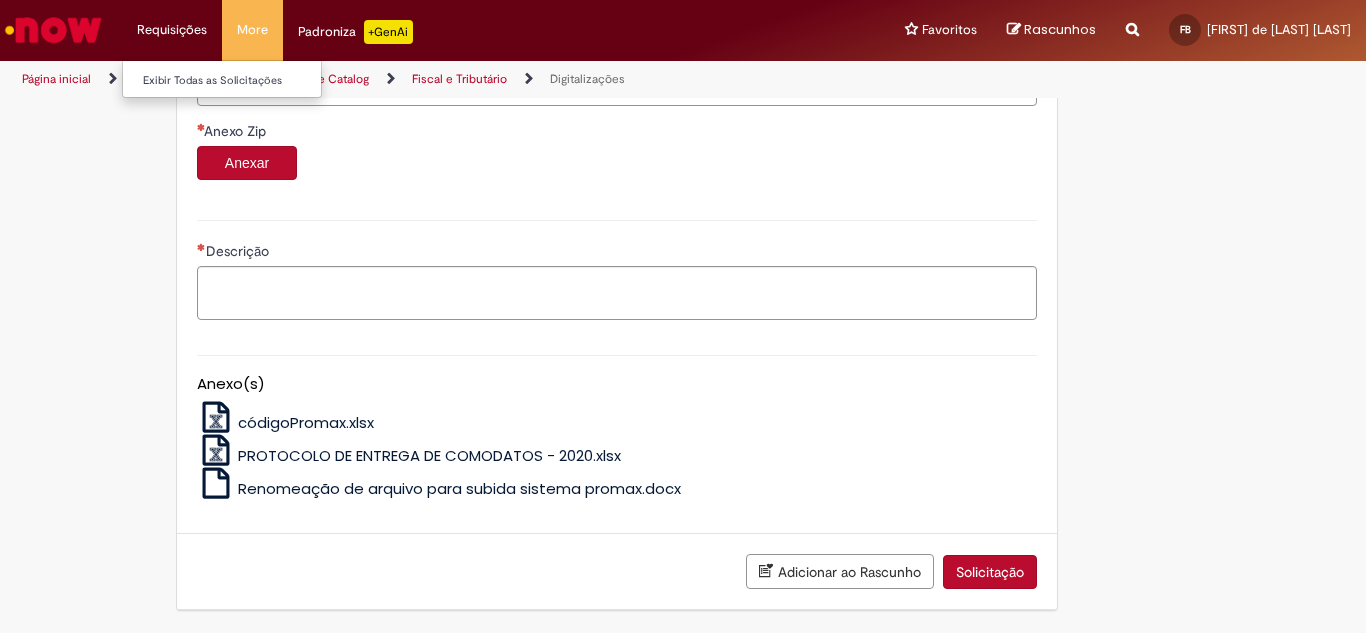 click on "Requisições
Exibir Todas as Solicitações" at bounding box center [172, 30] 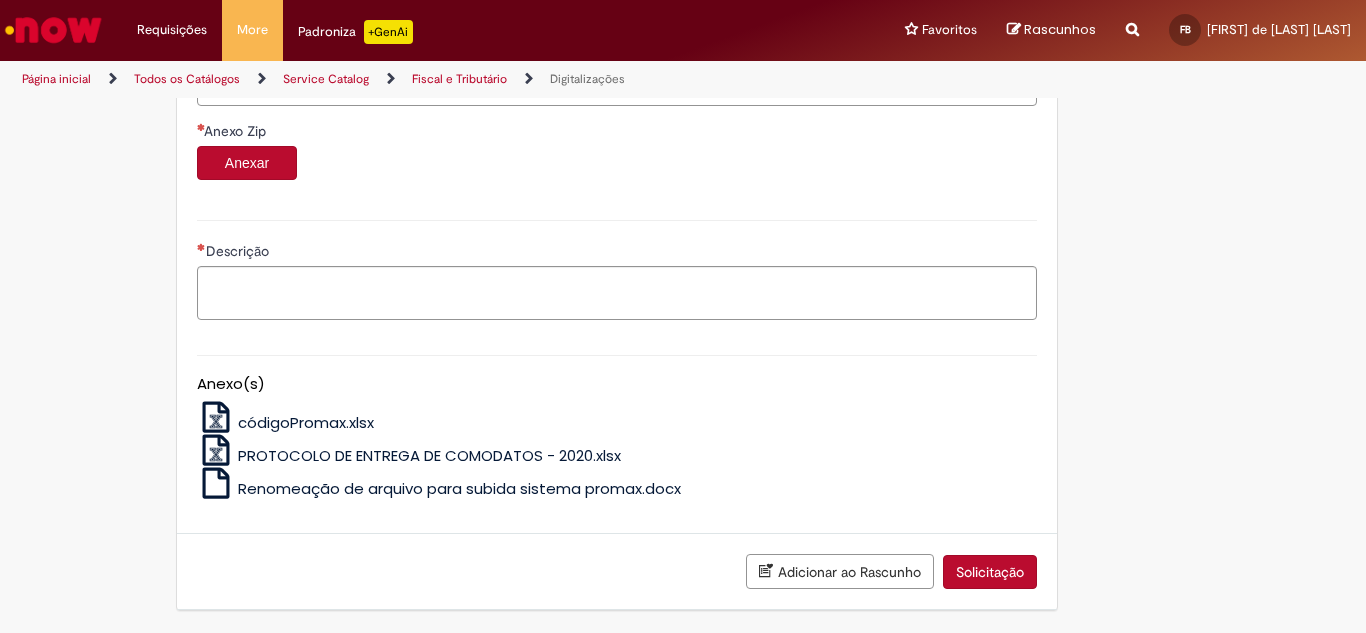 click on "Página inicial" at bounding box center (56, 79) 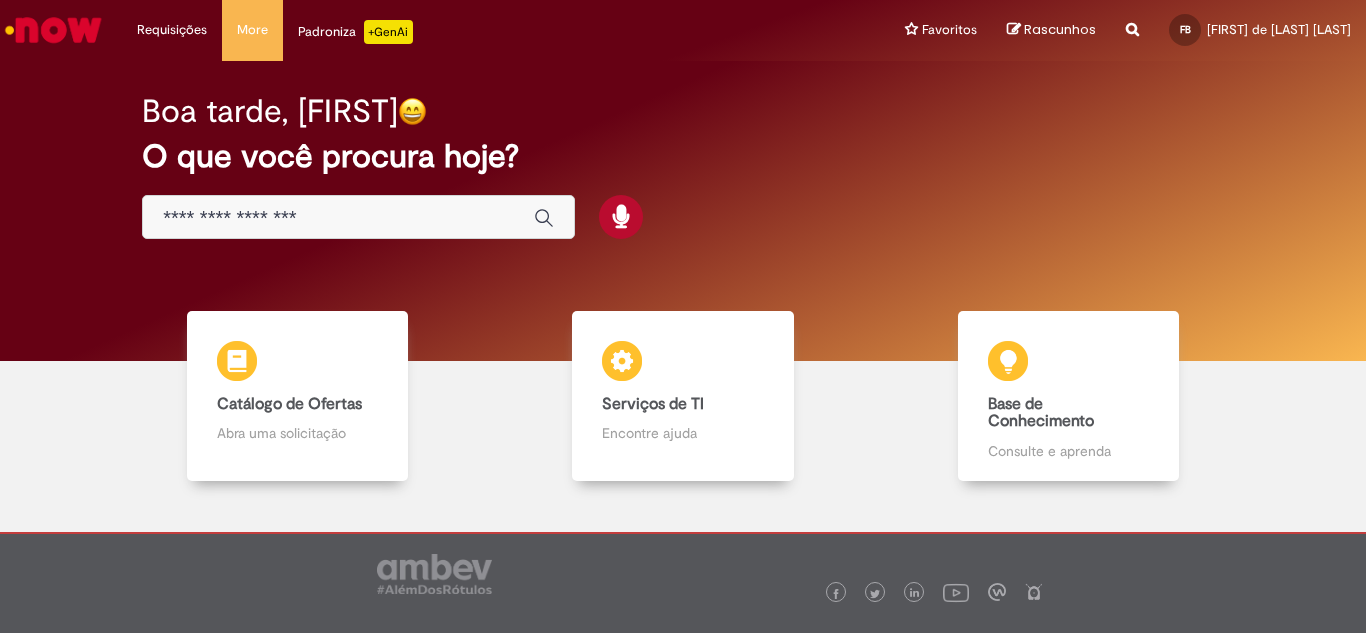 click at bounding box center (338, 218) 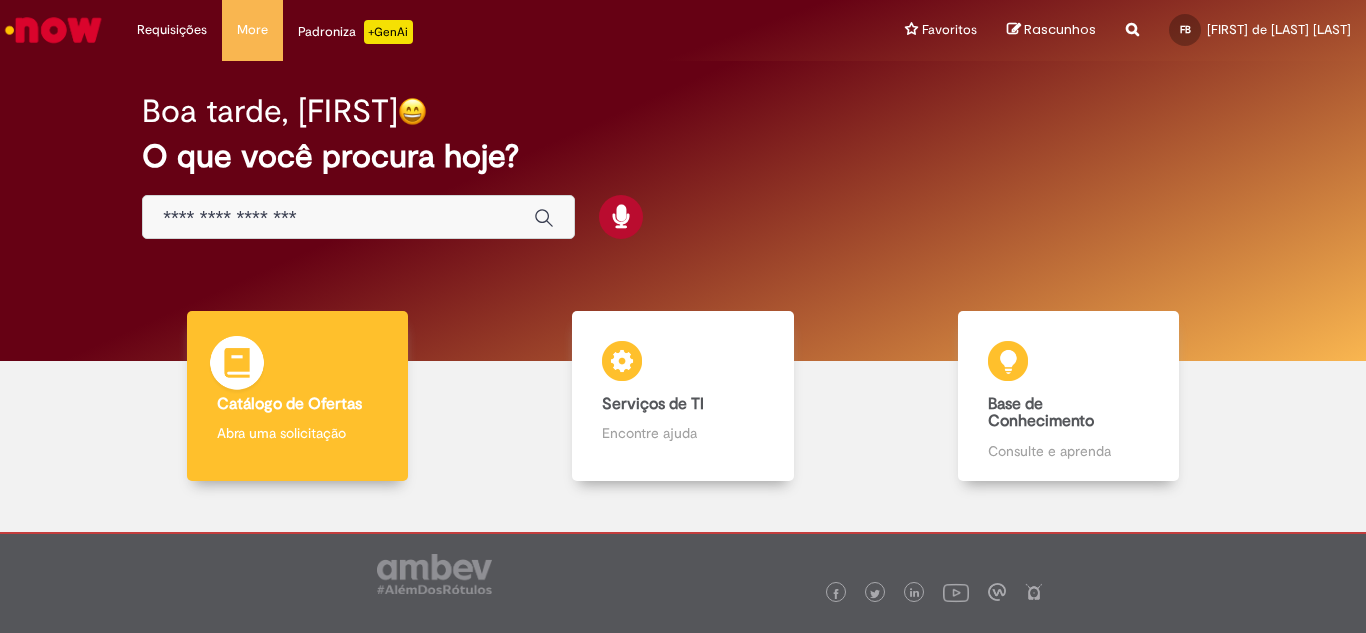 click on "Abra uma solicitação" at bounding box center (298, 433) 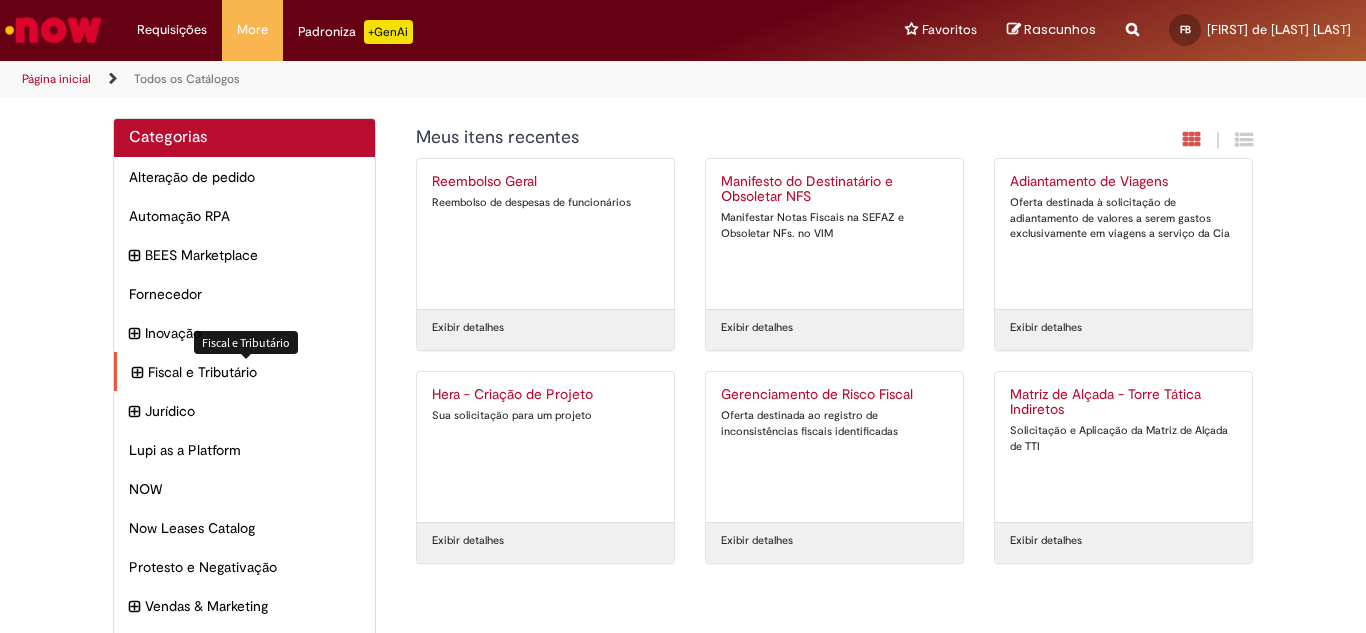 click on "Fiscal e Tributário
Itens" at bounding box center [254, 372] 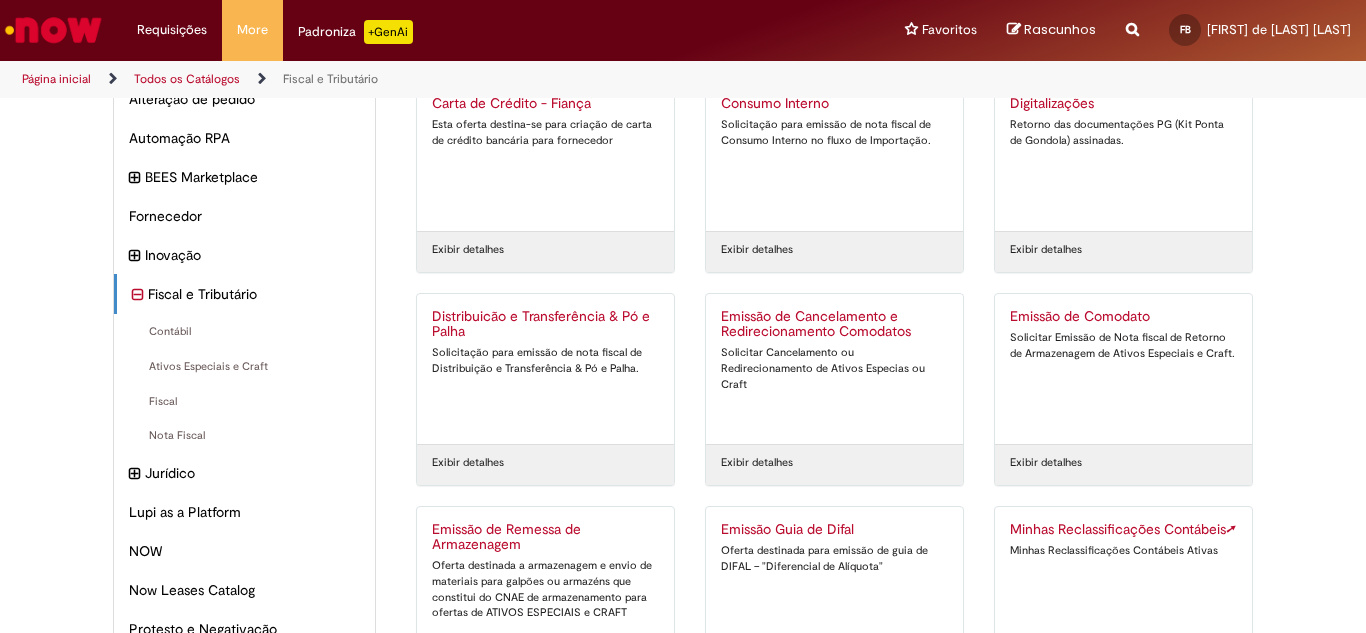 scroll, scrollTop: 200, scrollLeft: 0, axis: vertical 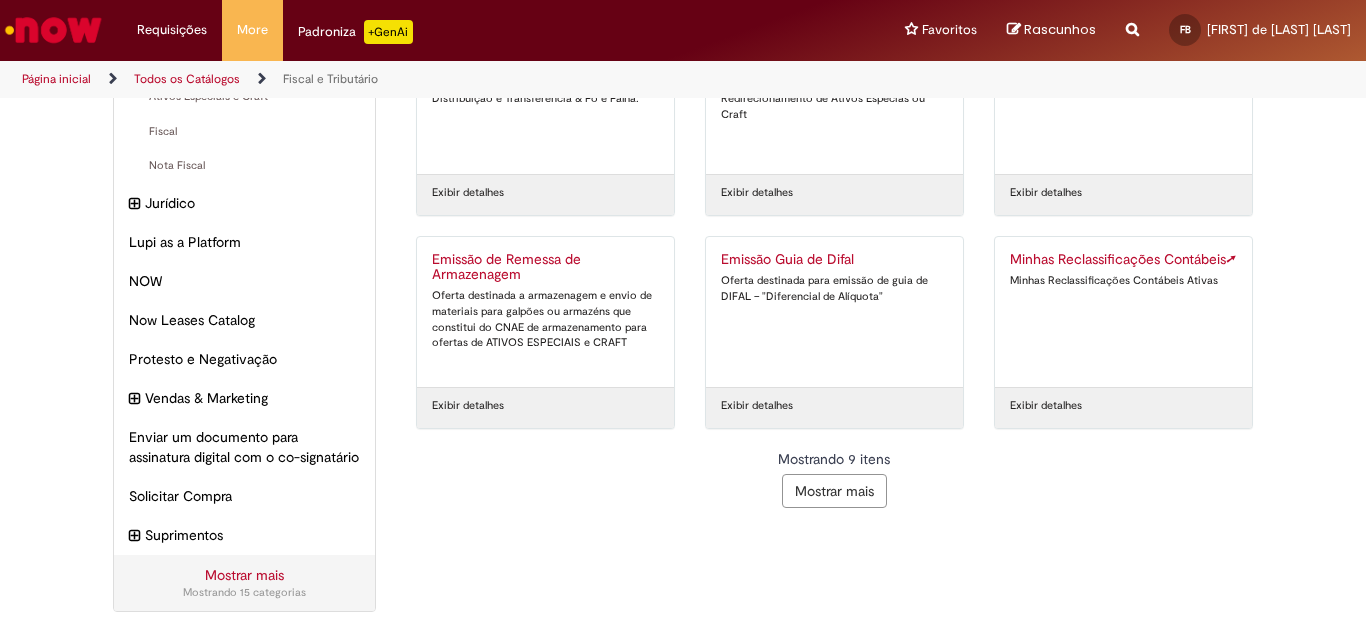 click on "Mostrar mais" at bounding box center [834, 491] 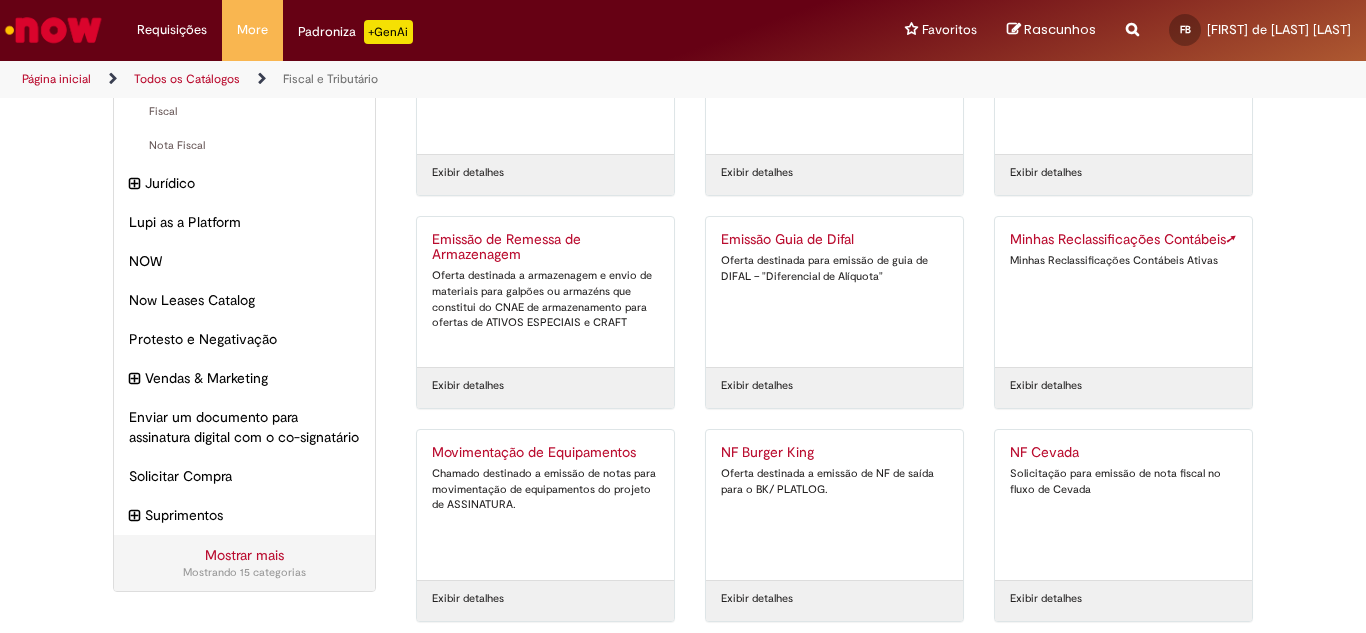 scroll, scrollTop: 468, scrollLeft: 0, axis: vertical 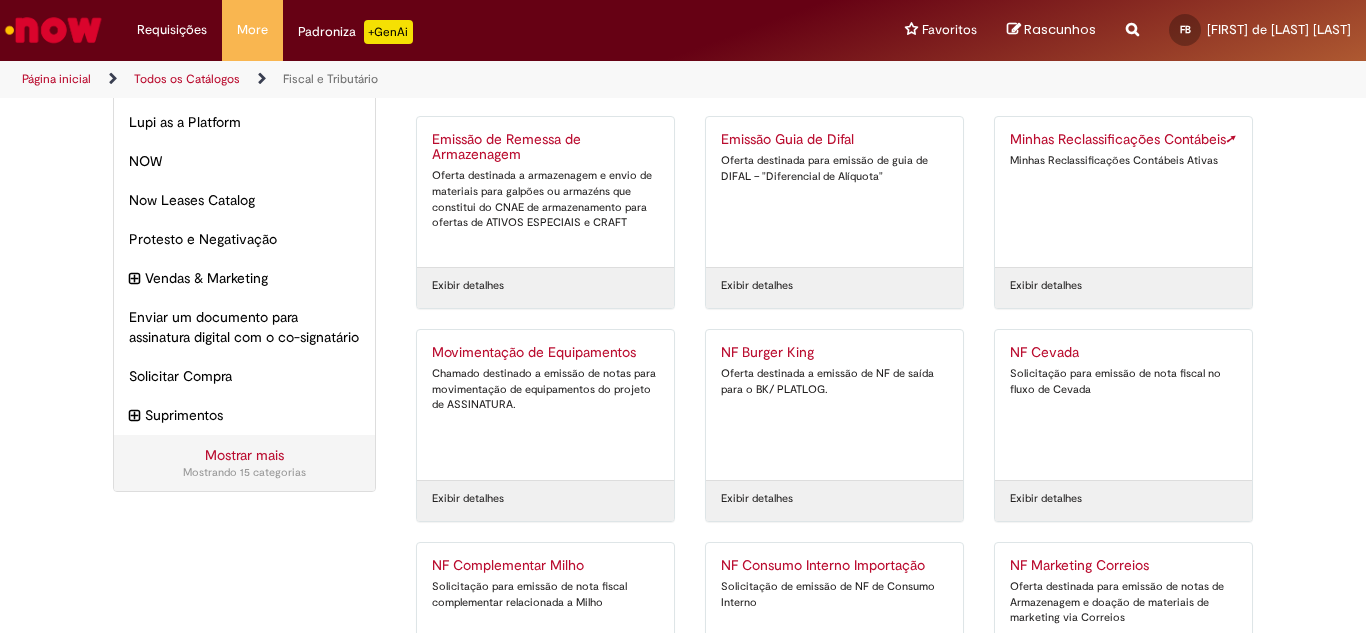 click on "NF Burger King" at bounding box center [834, 353] 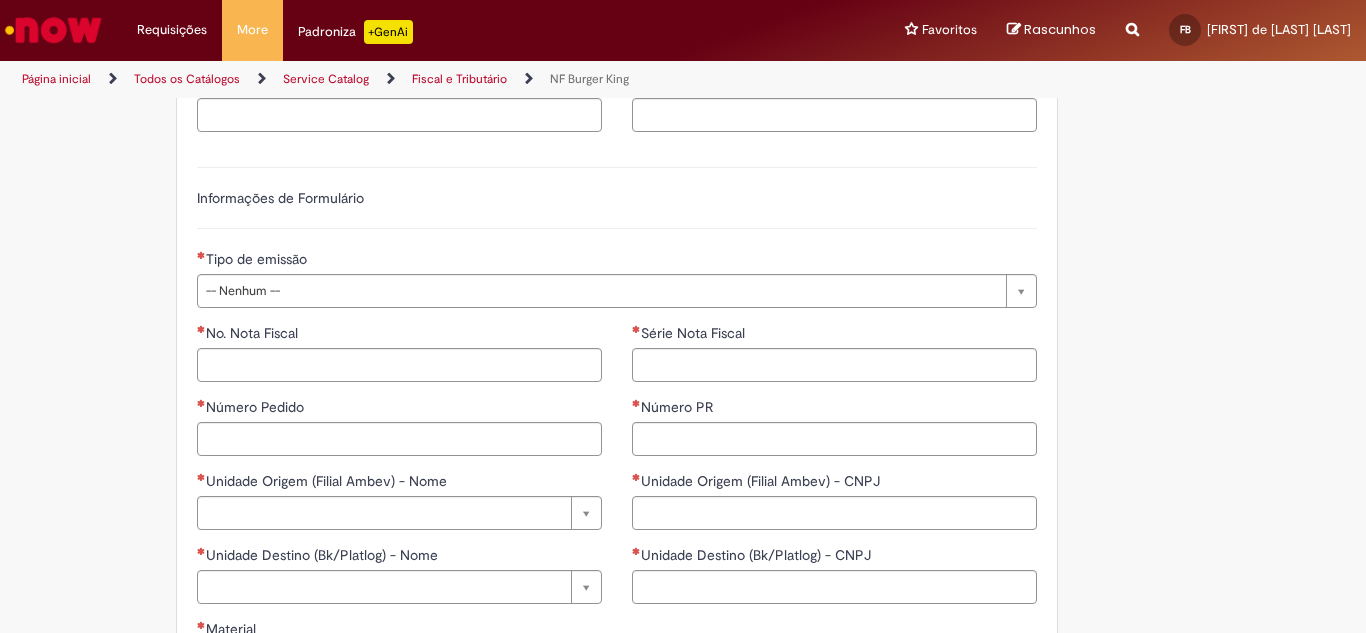type on "**********" 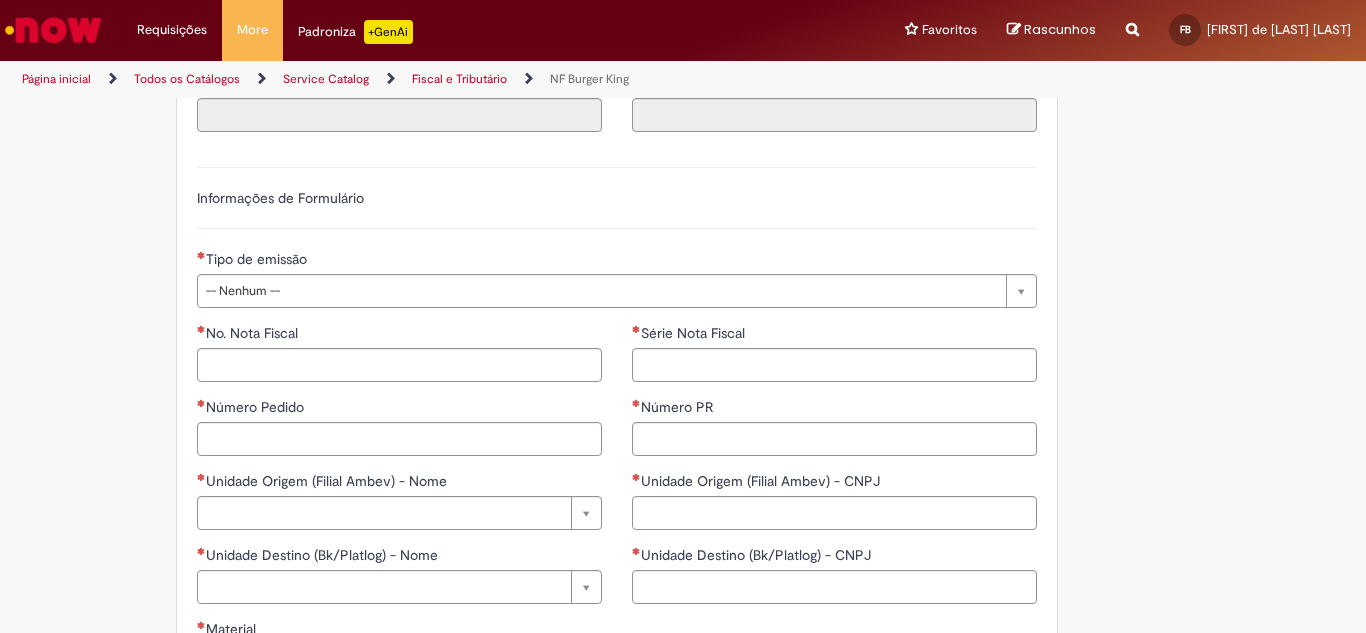 scroll, scrollTop: 0, scrollLeft: 0, axis: both 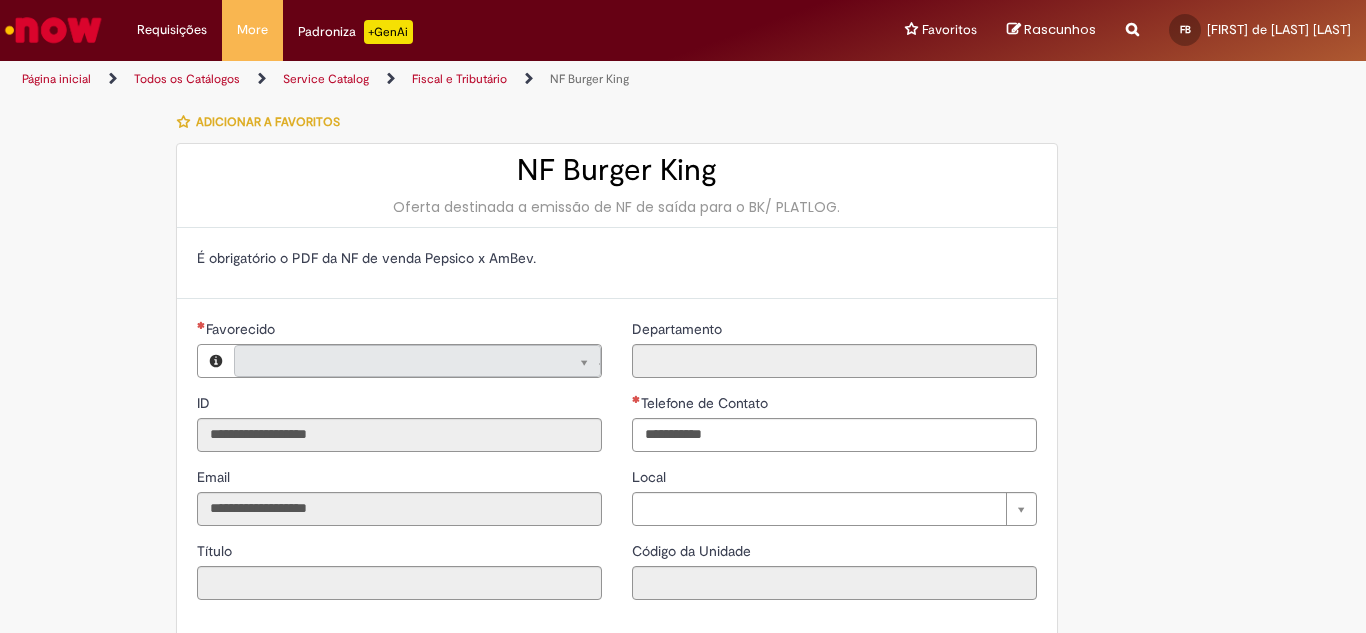 type on "**********" 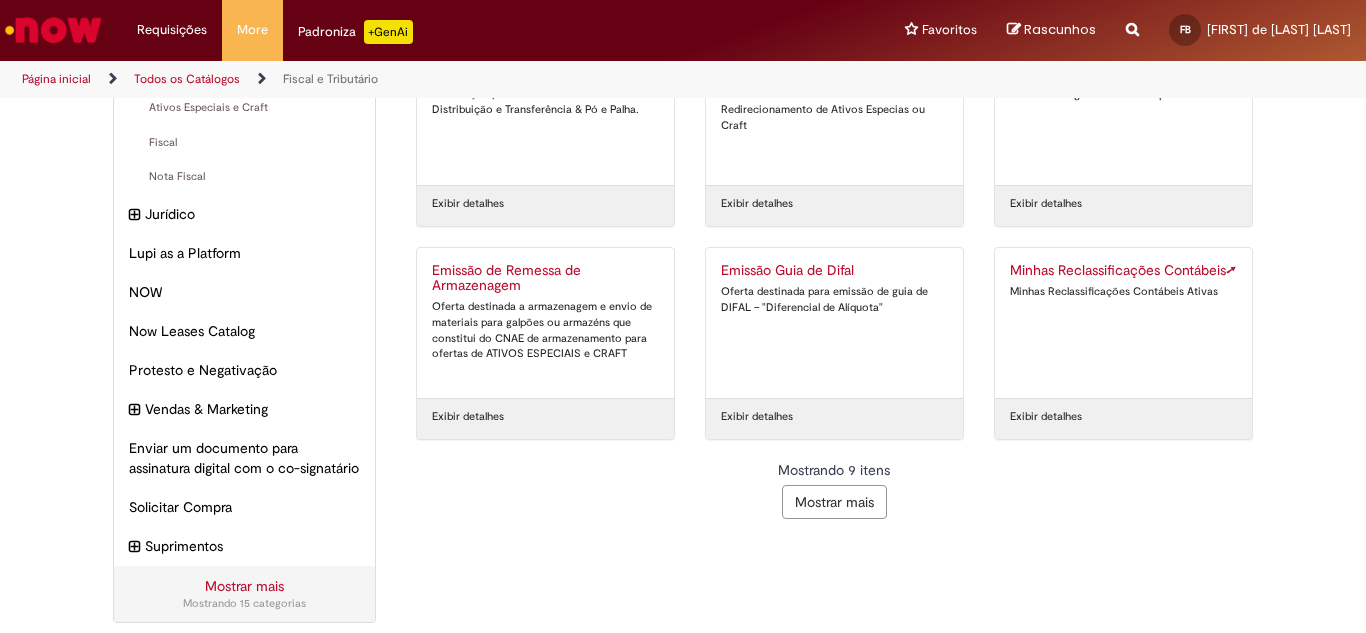 scroll, scrollTop: 370, scrollLeft: 0, axis: vertical 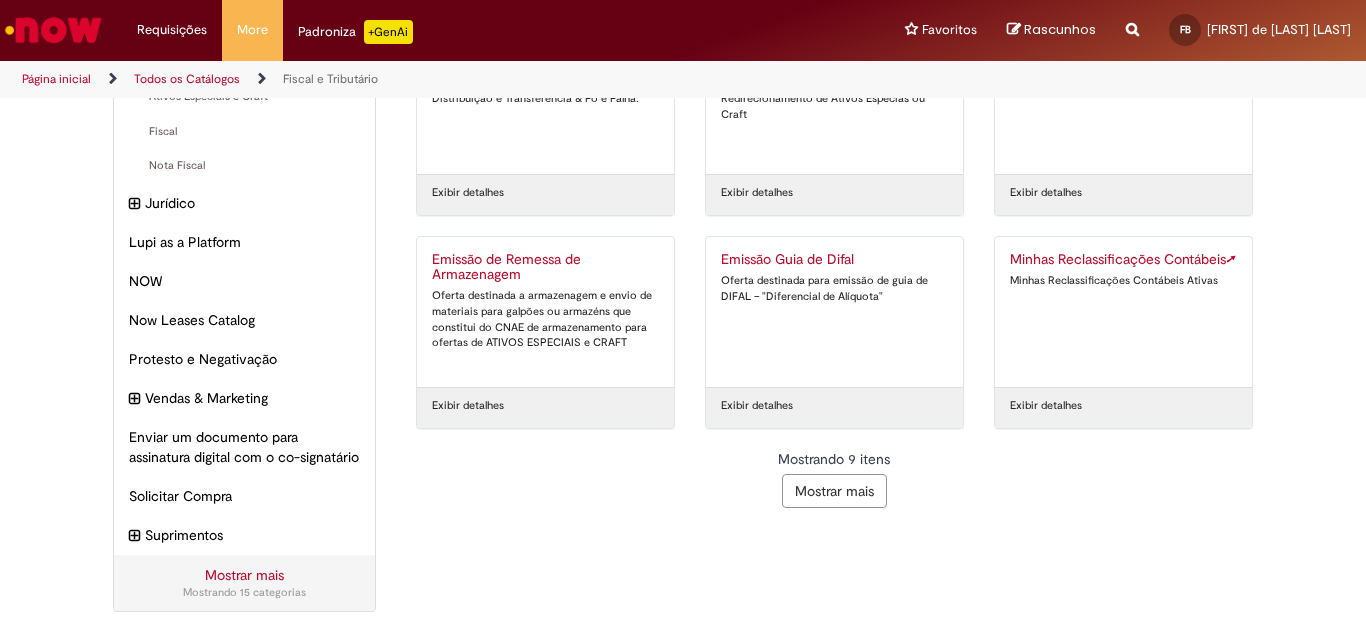 click on "Mostrar mais" at bounding box center (834, 491) 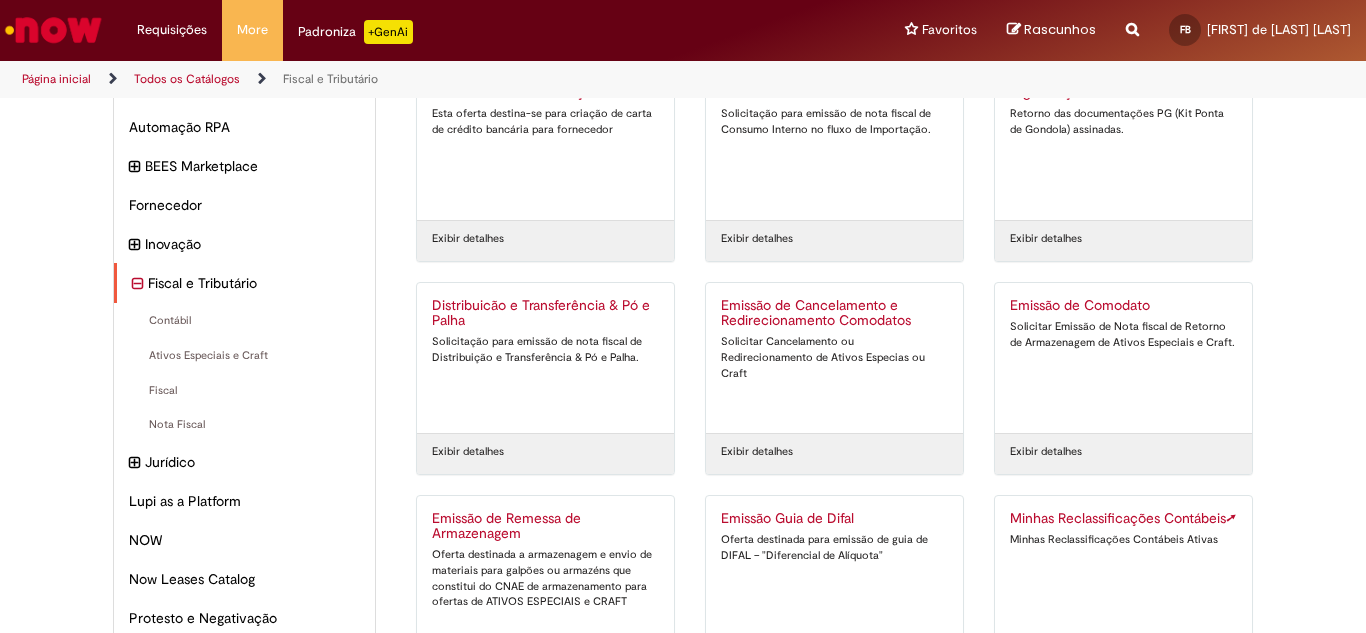 scroll, scrollTop: 0, scrollLeft: 0, axis: both 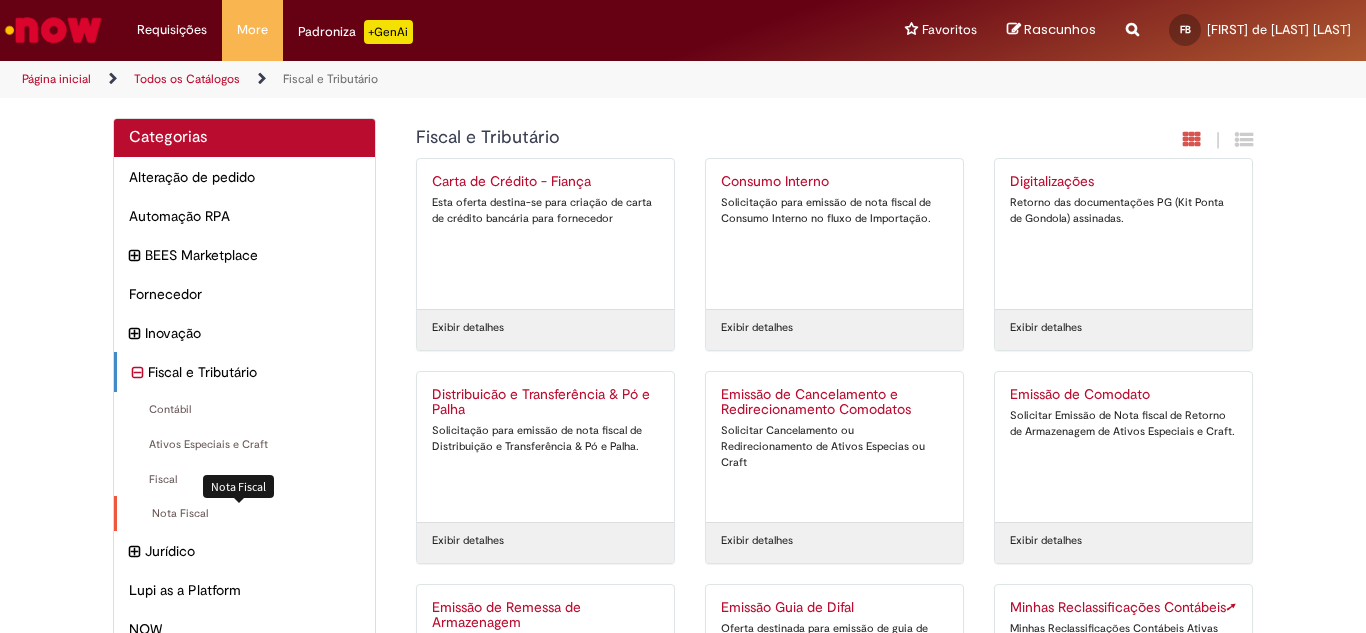 click on "Nota Fiscal
Itens" at bounding box center [246, 514] 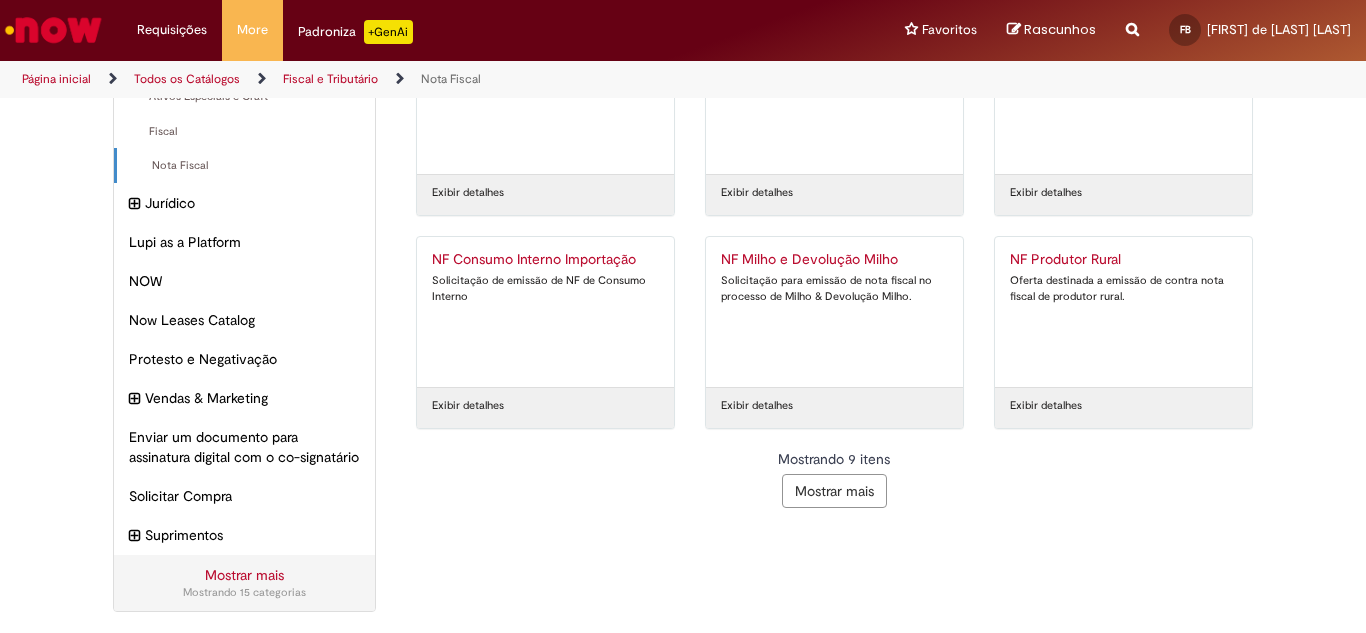 scroll, scrollTop: 368, scrollLeft: 0, axis: vertical 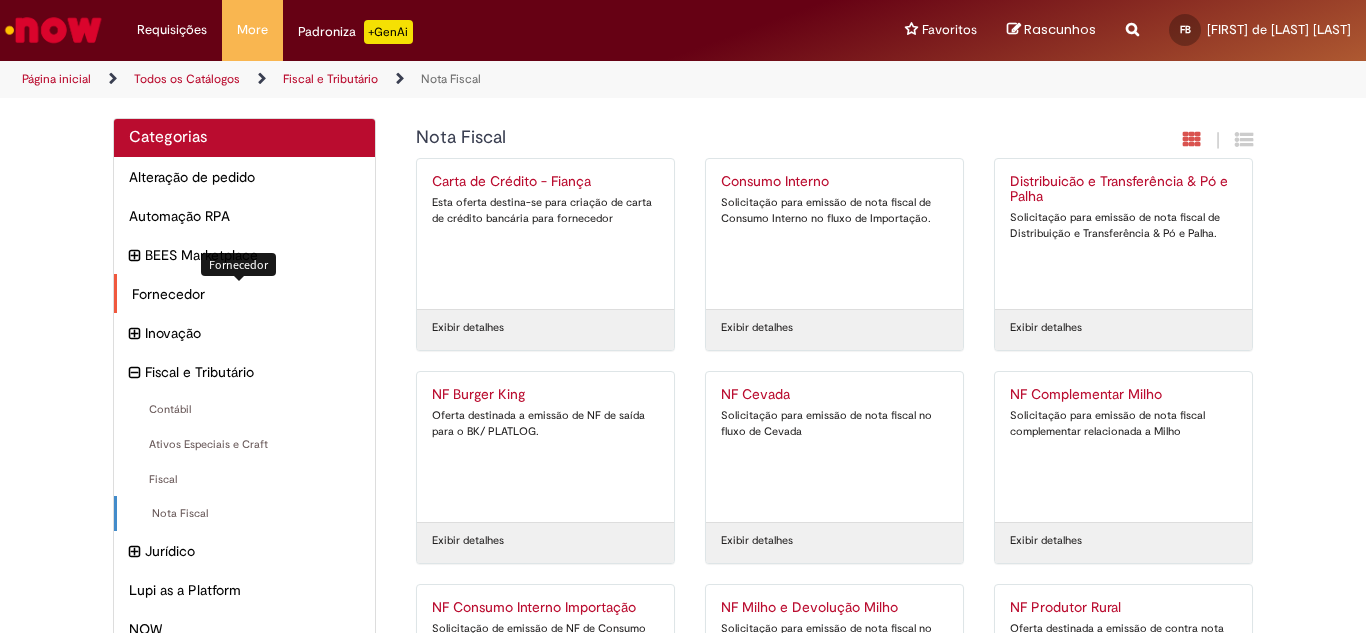 click on "Fornecedor
Itens" at bounding box center (246, 294) 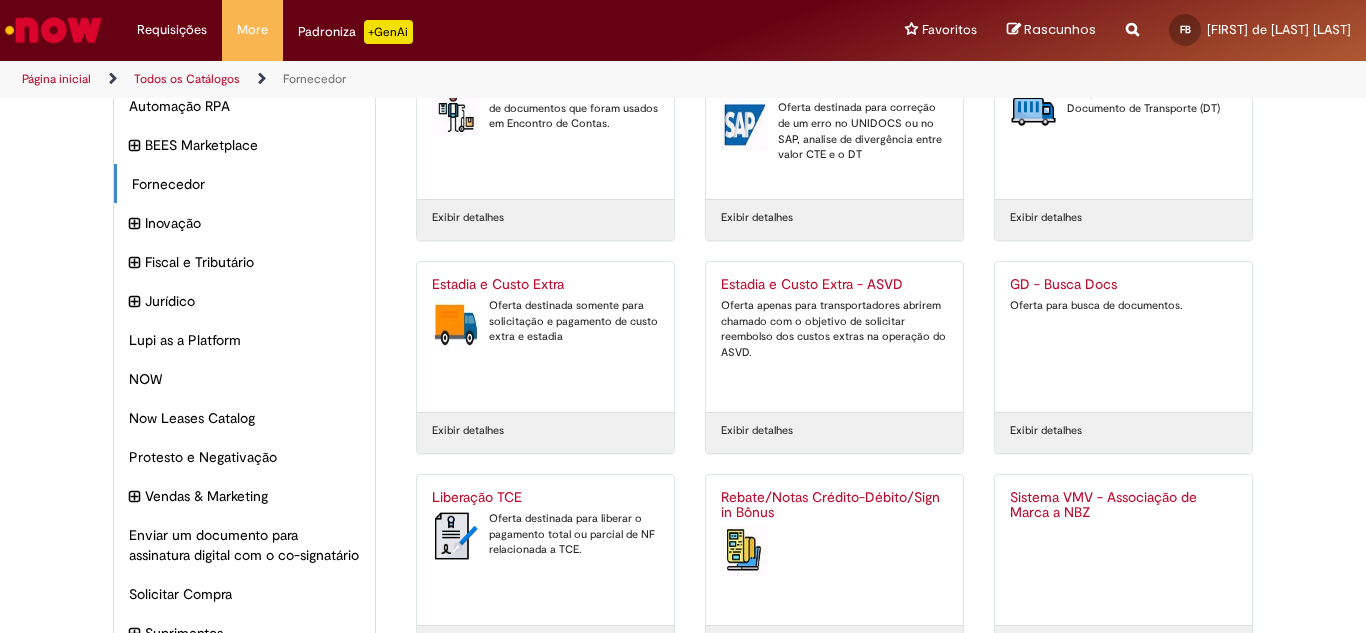 scroll, scrollTop: 244, scrollLeft: 0, axis: vertical 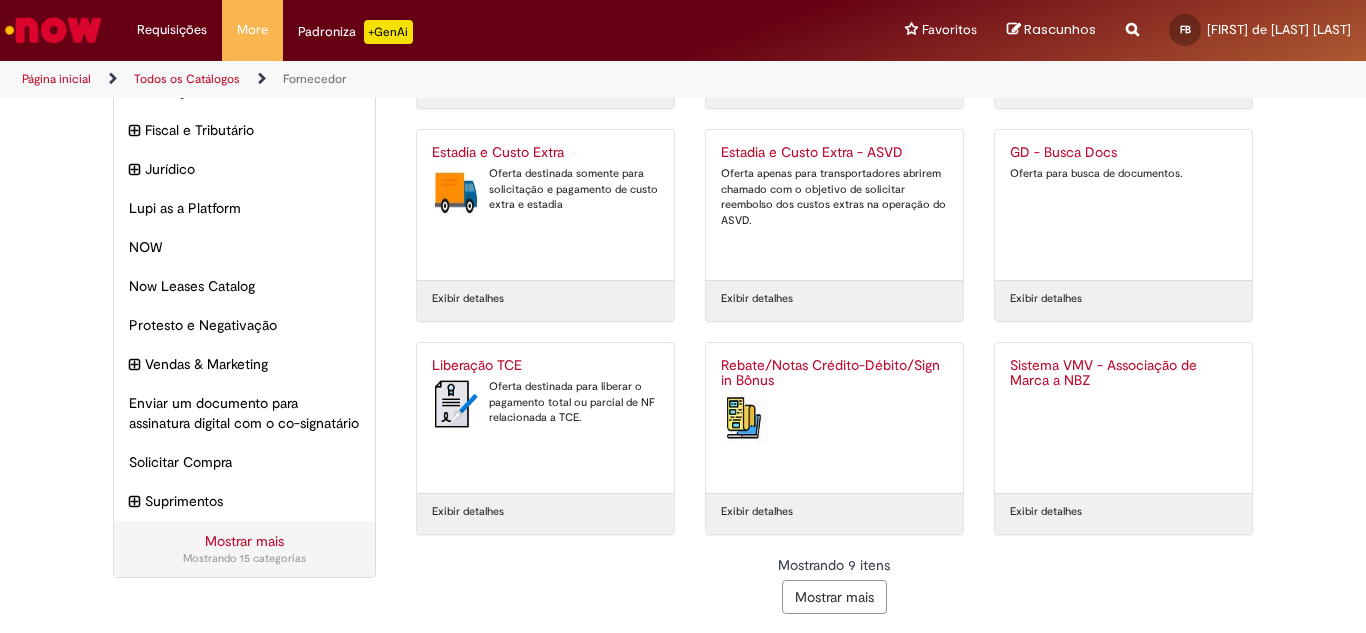 click on "Rebate/Notas Crédito-Débito/Sign in Bônus" at bounding box center [834, 374] 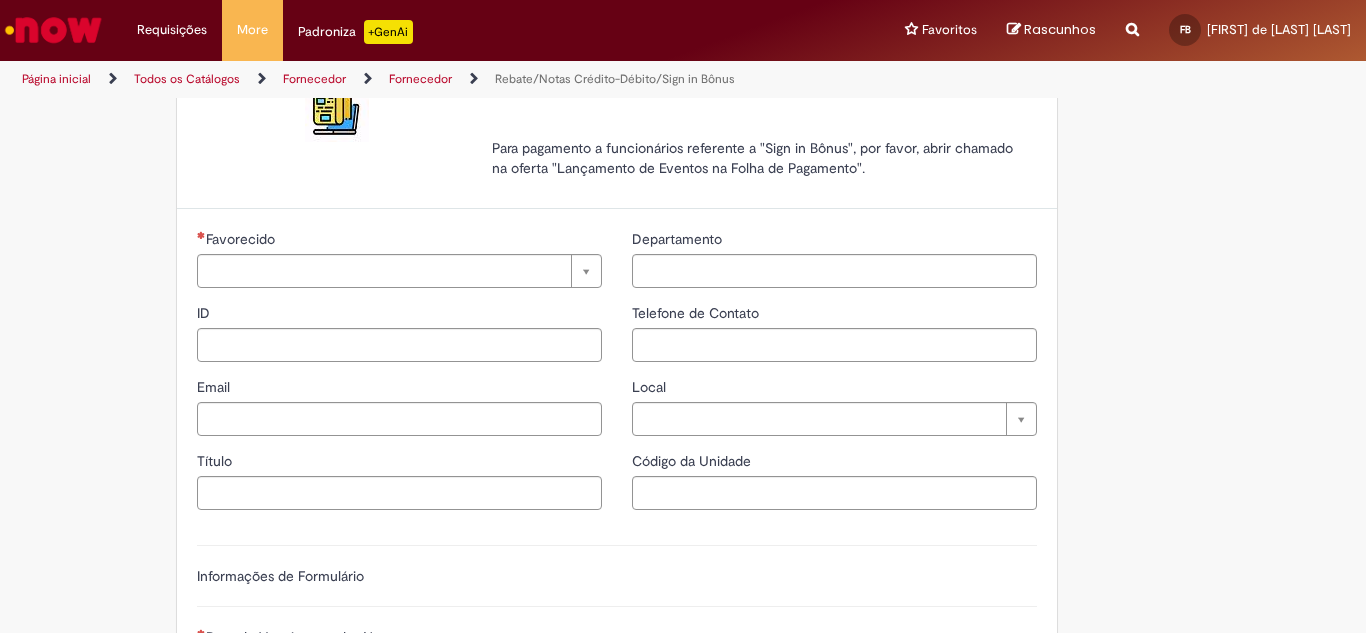 type on "**********" 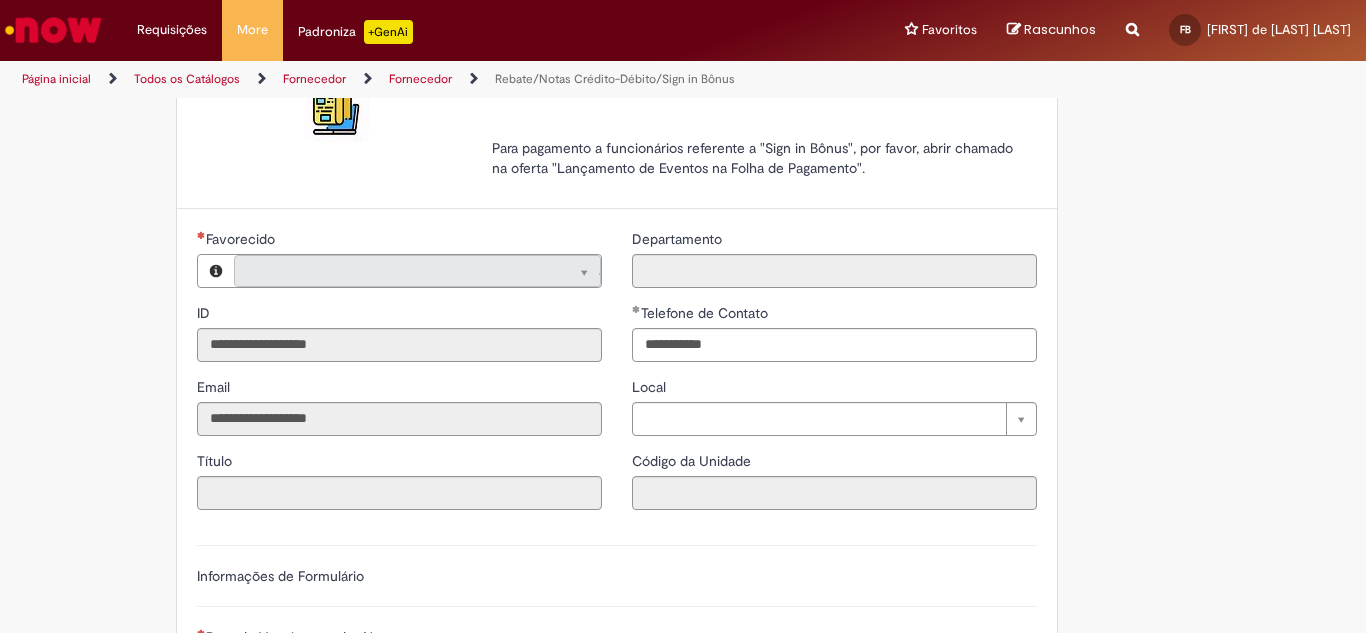 scroll, scrollTop: 0, scrollLeft: 0, axis: both 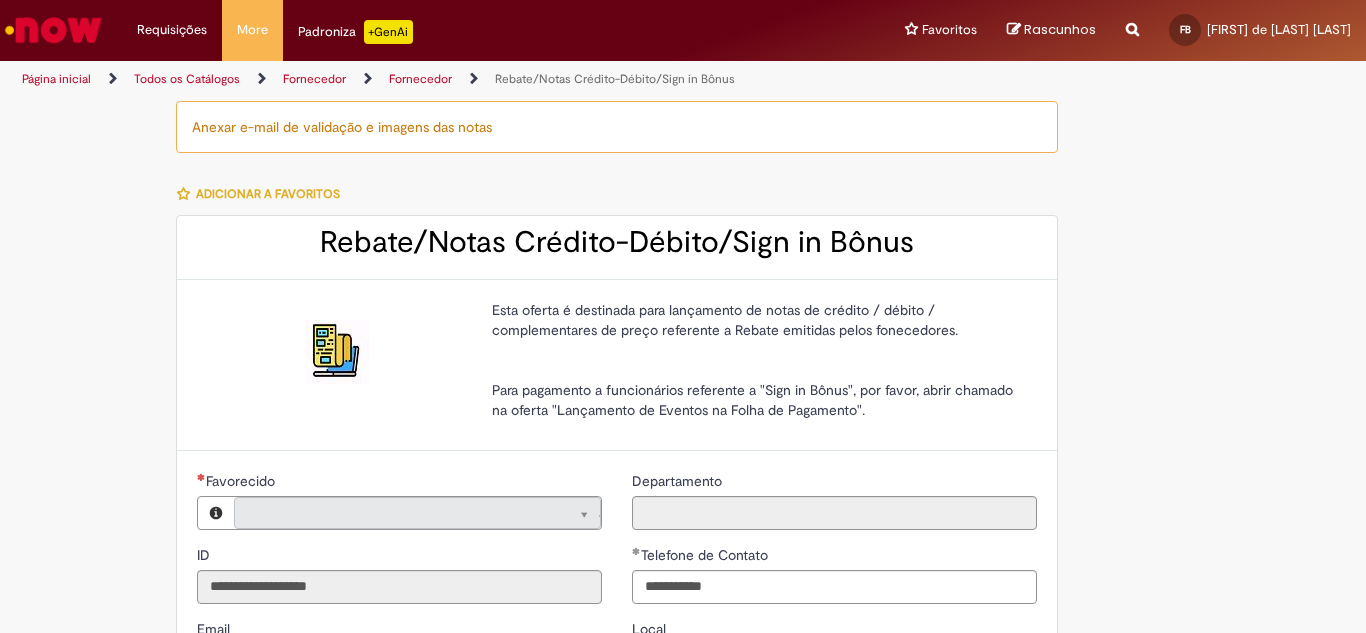 type on "**********" 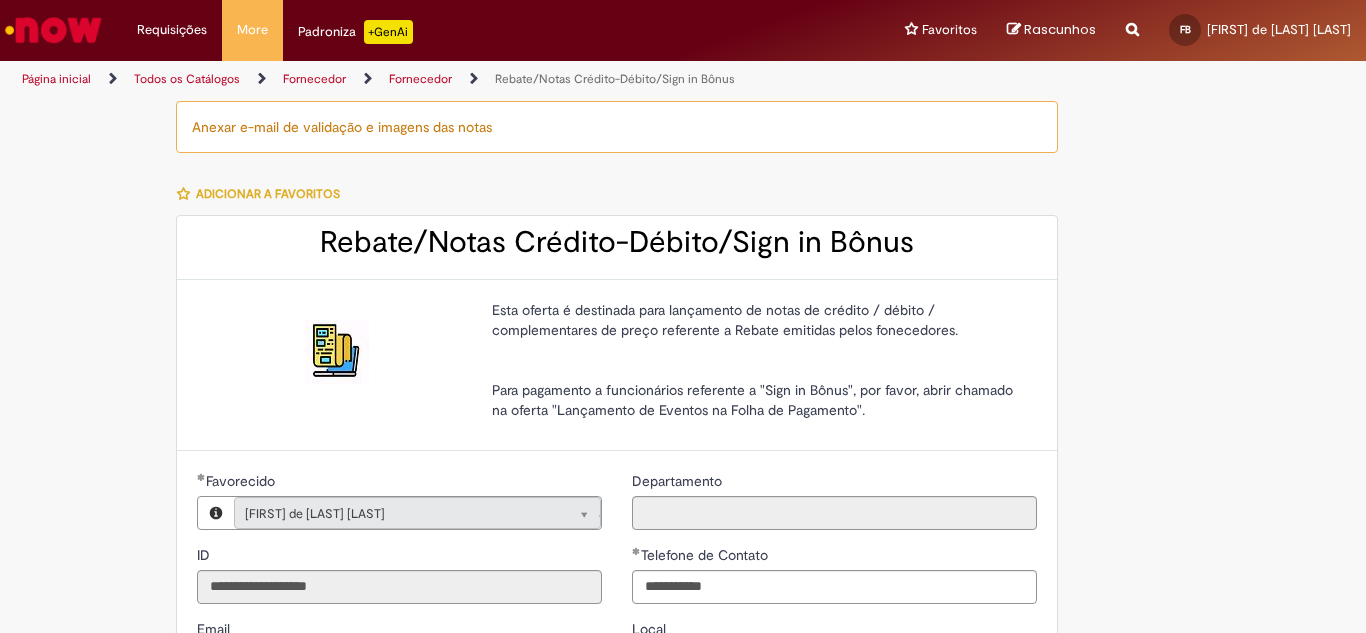 type on "**********" 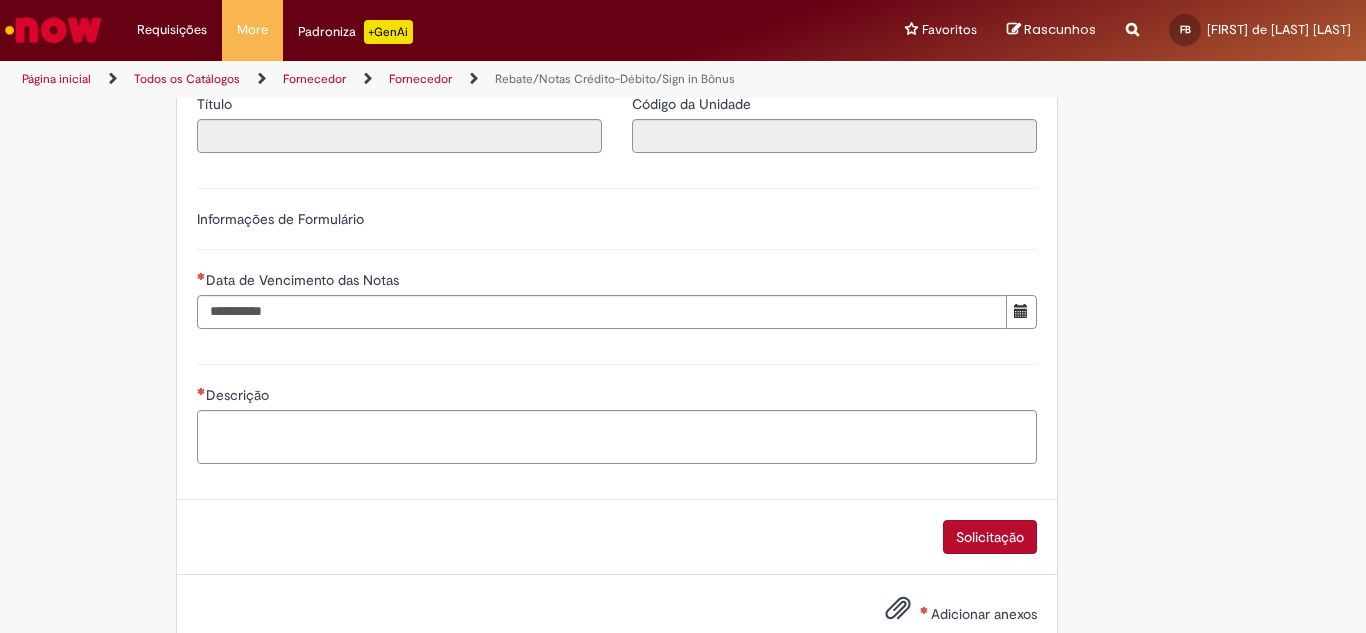 scroll, scrollTop: 600, scrollLeft: 0, axis: vertical 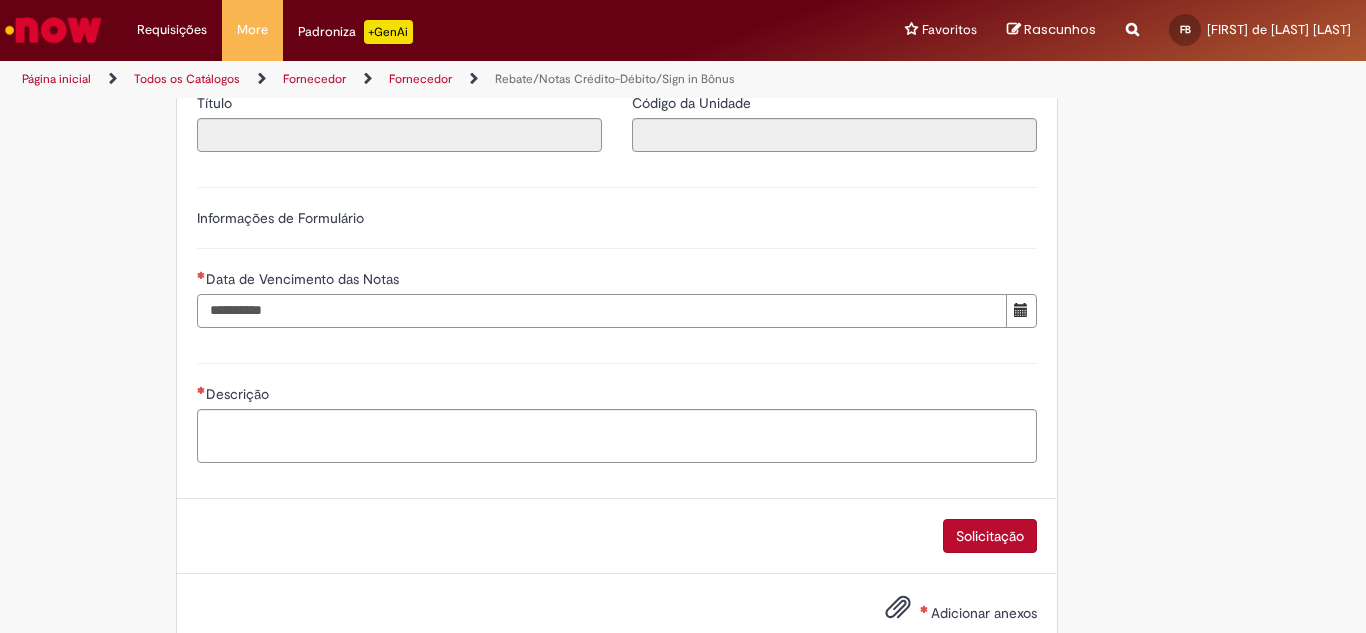 click on "Data de Vencimento das Notas" at bounding box center (602, 311) 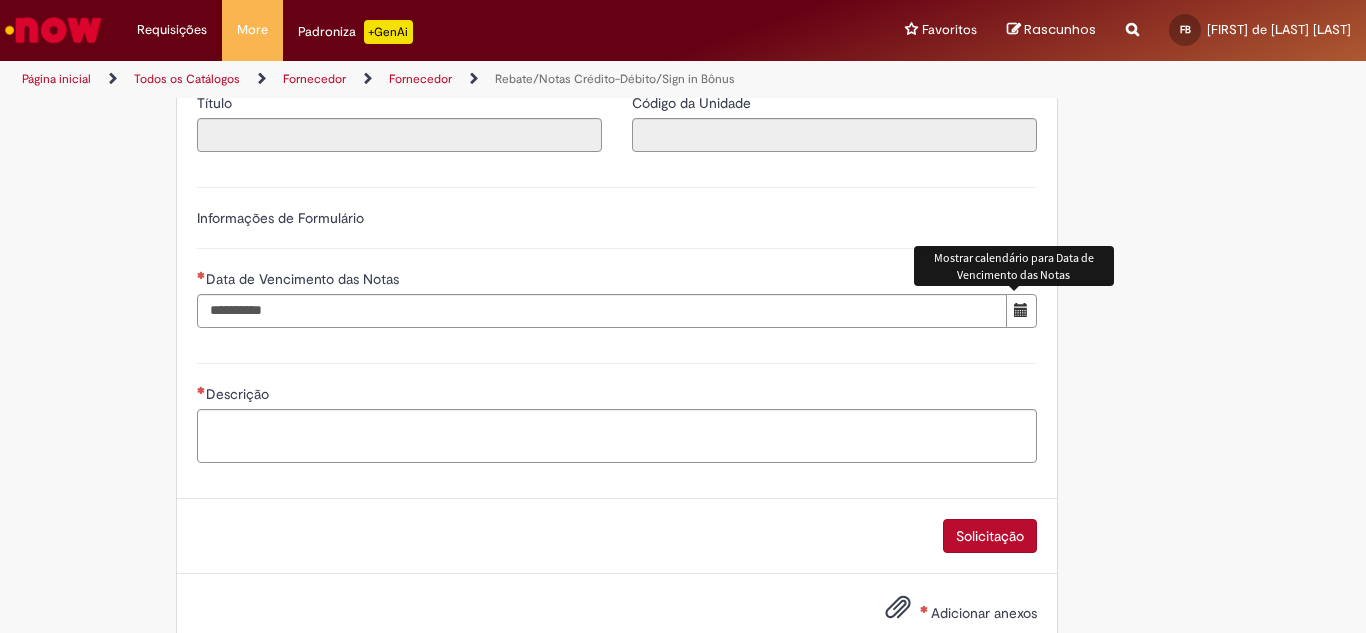 drag, startPoint x: 1015, startPoint y: 305, endPoint x: 1161, endPoint y: 380, distance: 164.13713 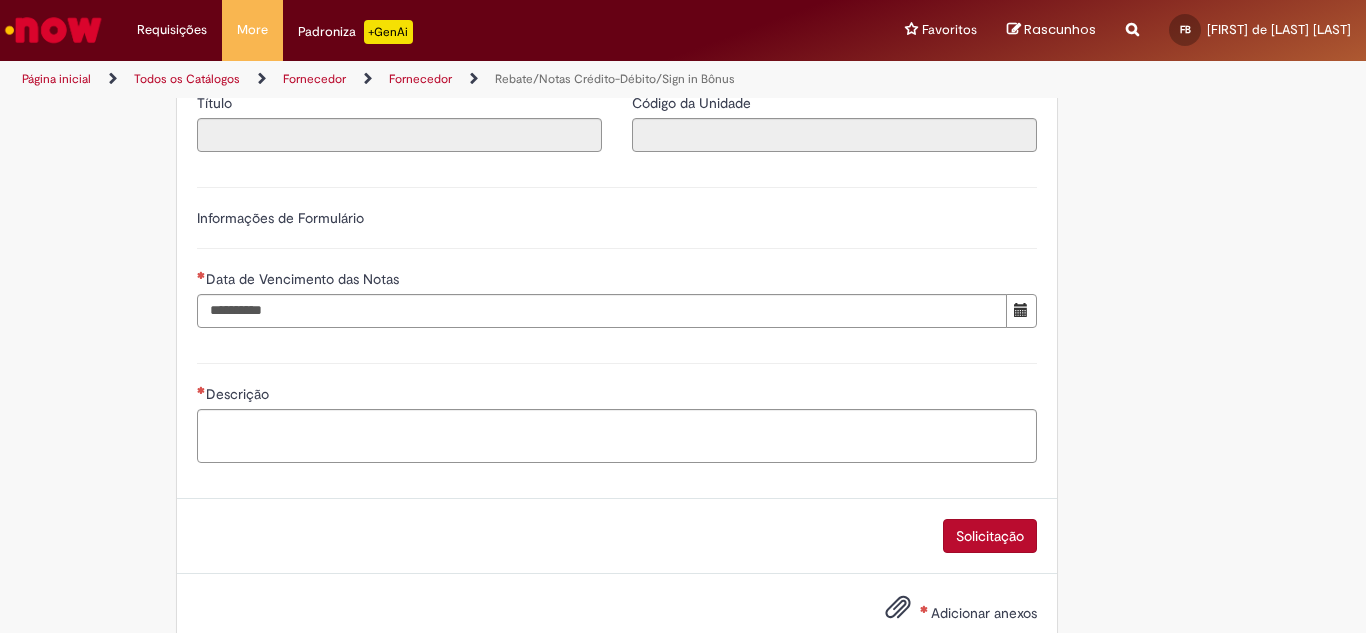 click on "Rebate/Notas Crédito-Débito/Sign in Bônus" at bounding box center [615, 79] 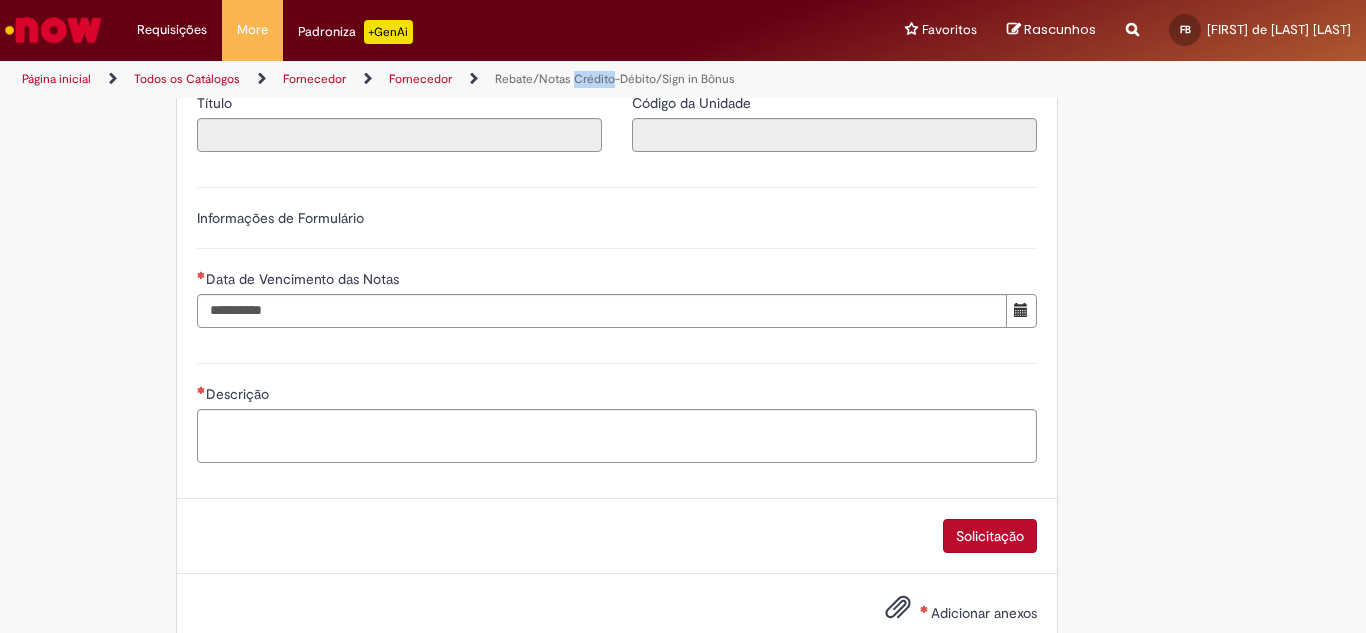 click on "Rebate/Notas Crédito-Débito/Sign in Bônus" at bounding box center [615, 79] 